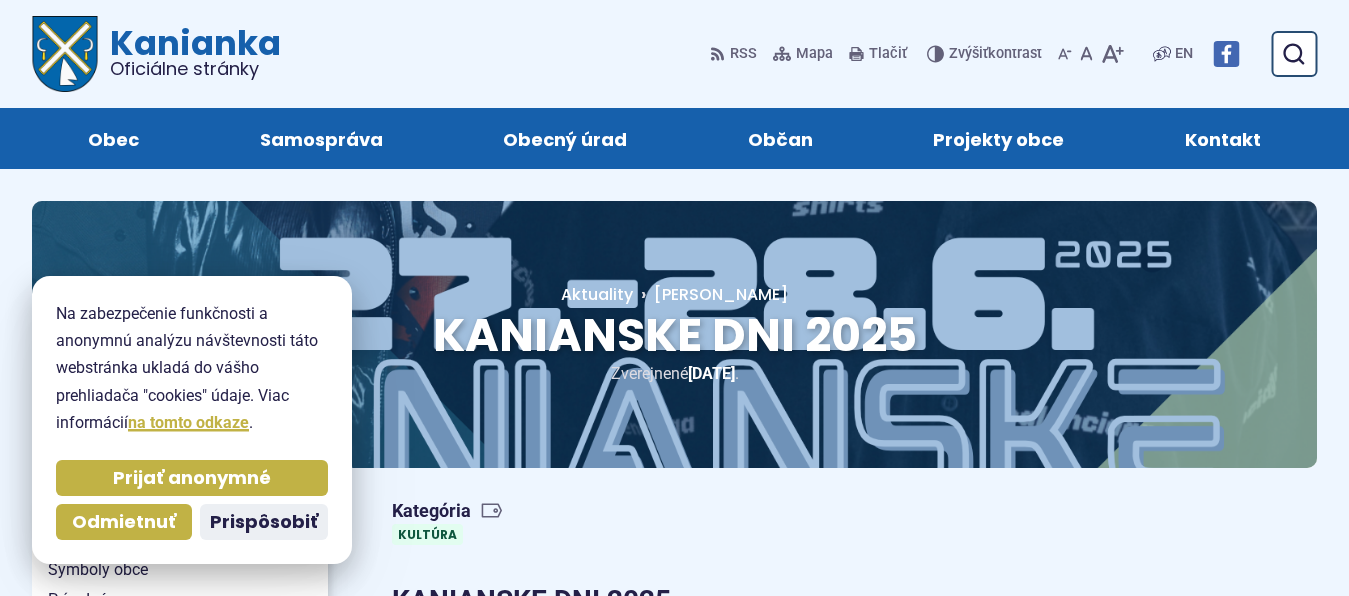 scroll, scrollTop: 510, scrollLeft: 0, axis: vertical 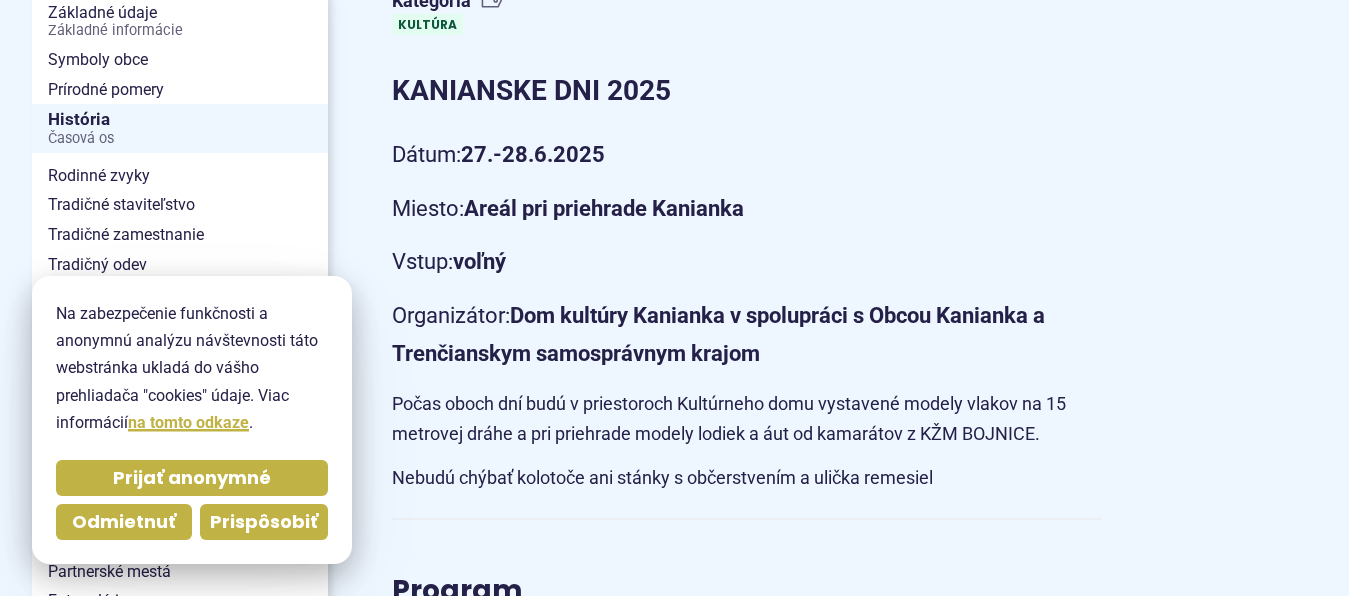 click on "Prispôsobiť" at bounding box center [264, 522] 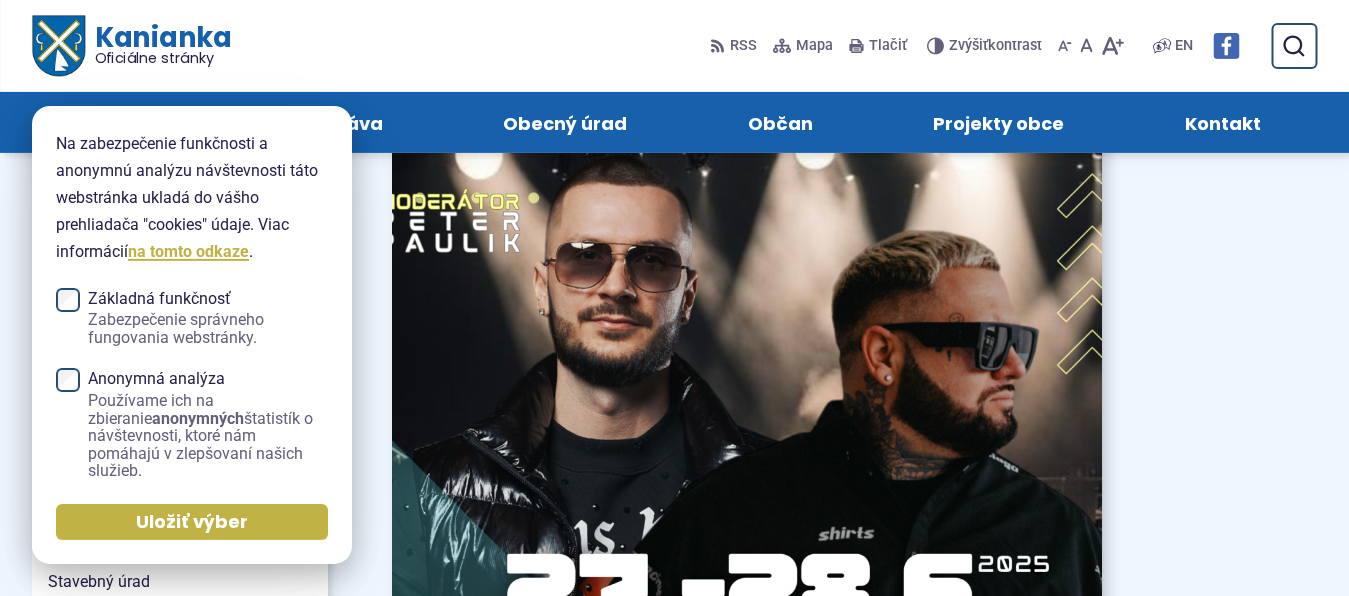scroll, scrollTop: 1632, scrollLeft: 0, axis: vertical 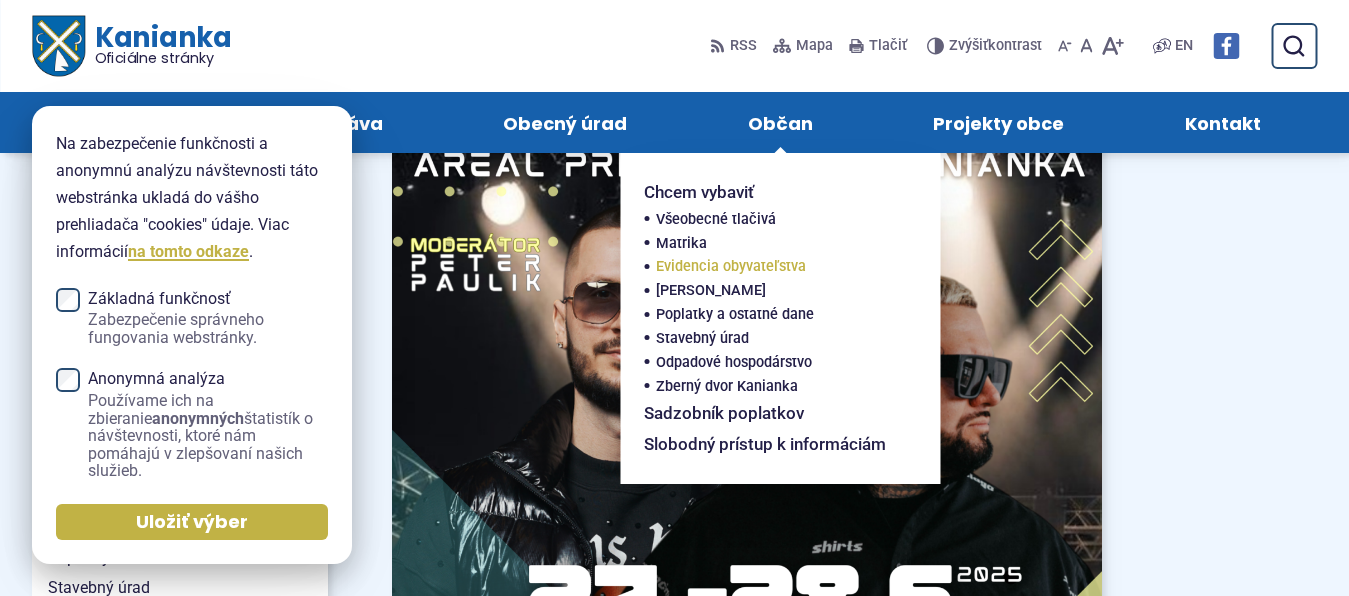 click on "Evidencia obyvateľstva" at bounding box center [731, 267] 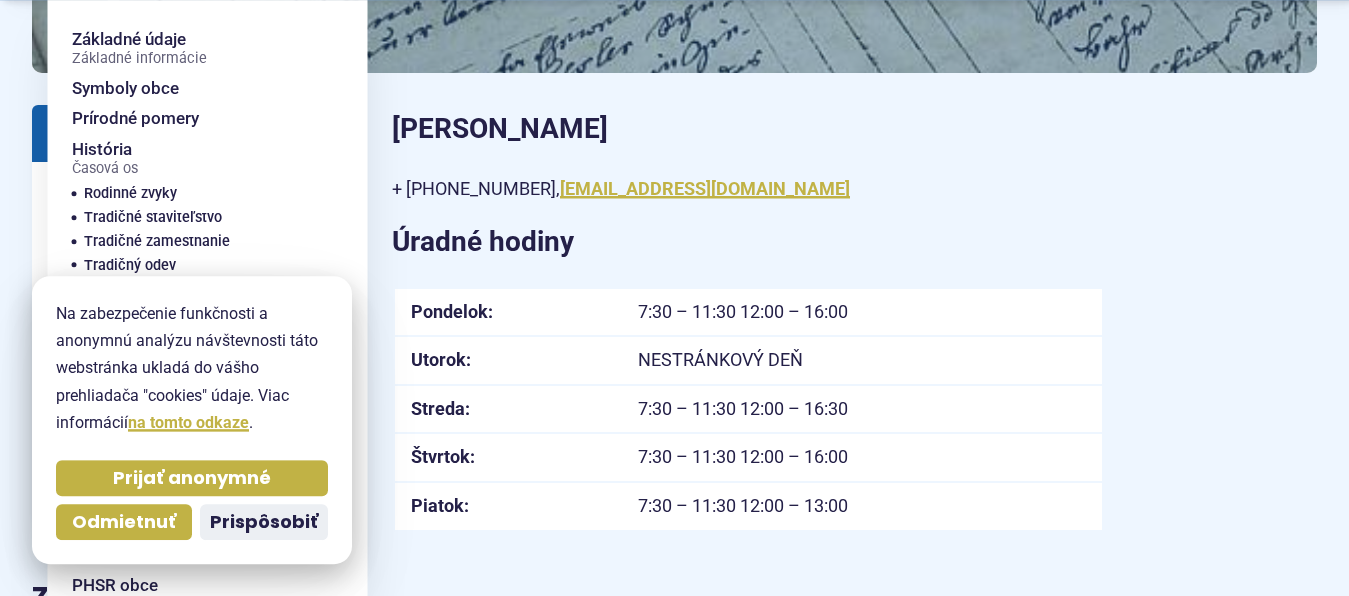 scroll, scrollTop: 408, scrollLeft: 0, axis: vertical 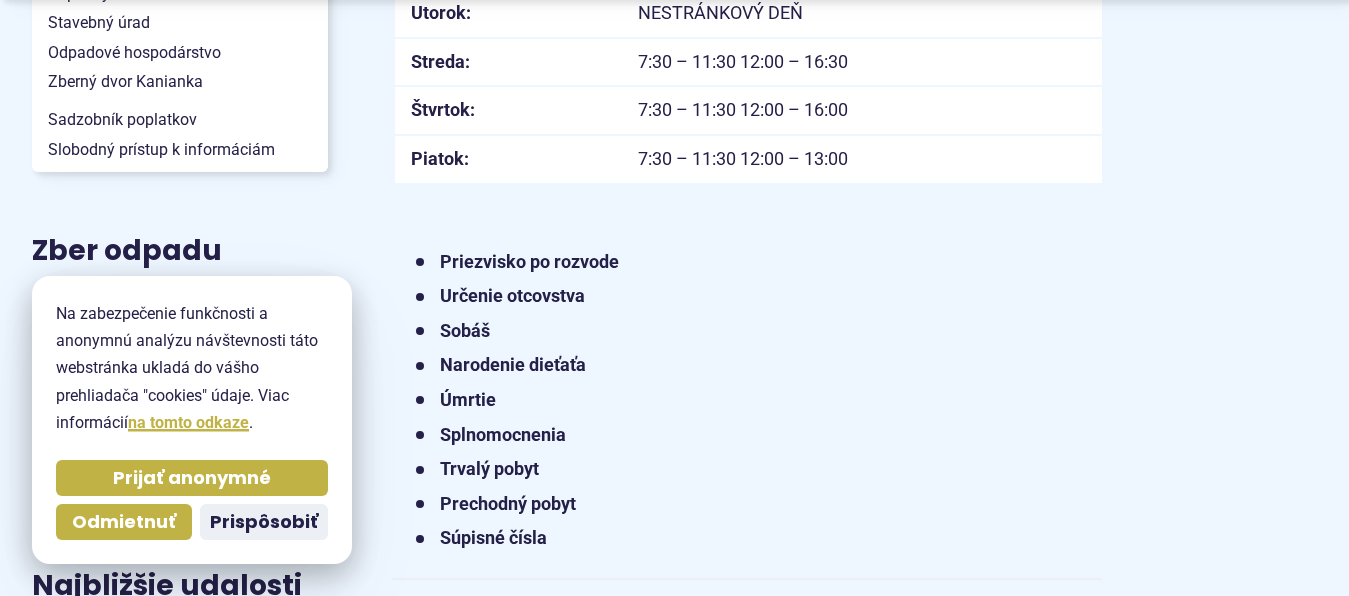 click on "Priezvisko po rozvode" at bounding box center (529, 261) 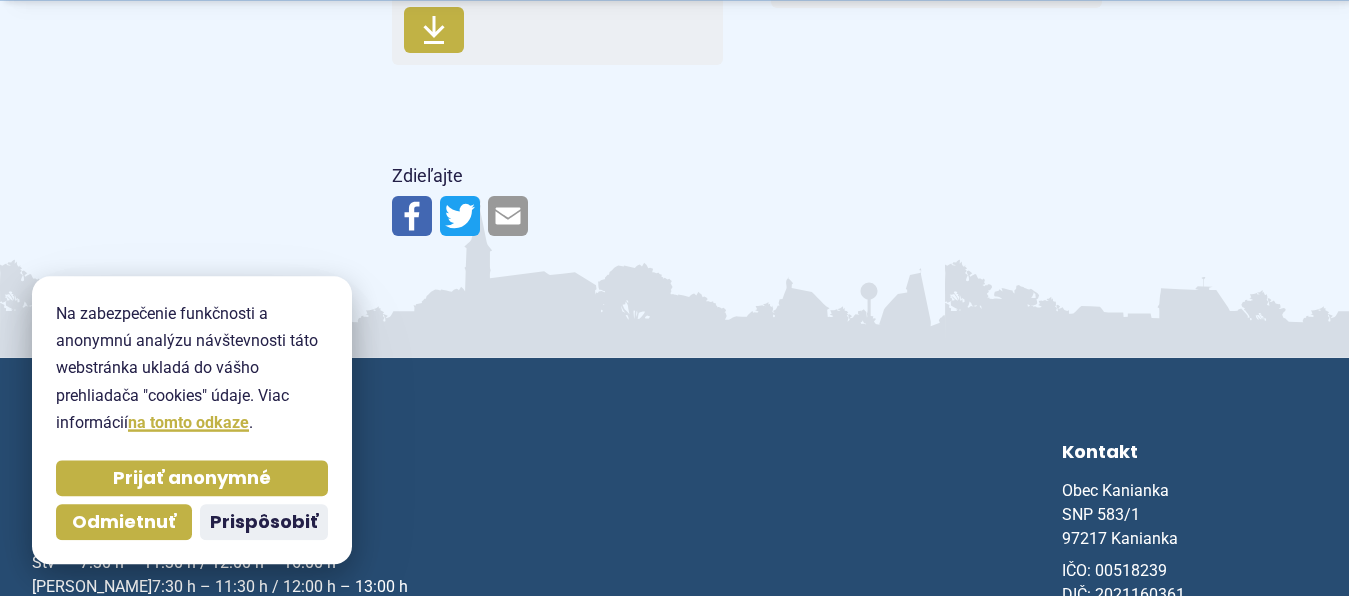 scroll, scrollTop: 2244, scrollLeft: 0, axis: vertical 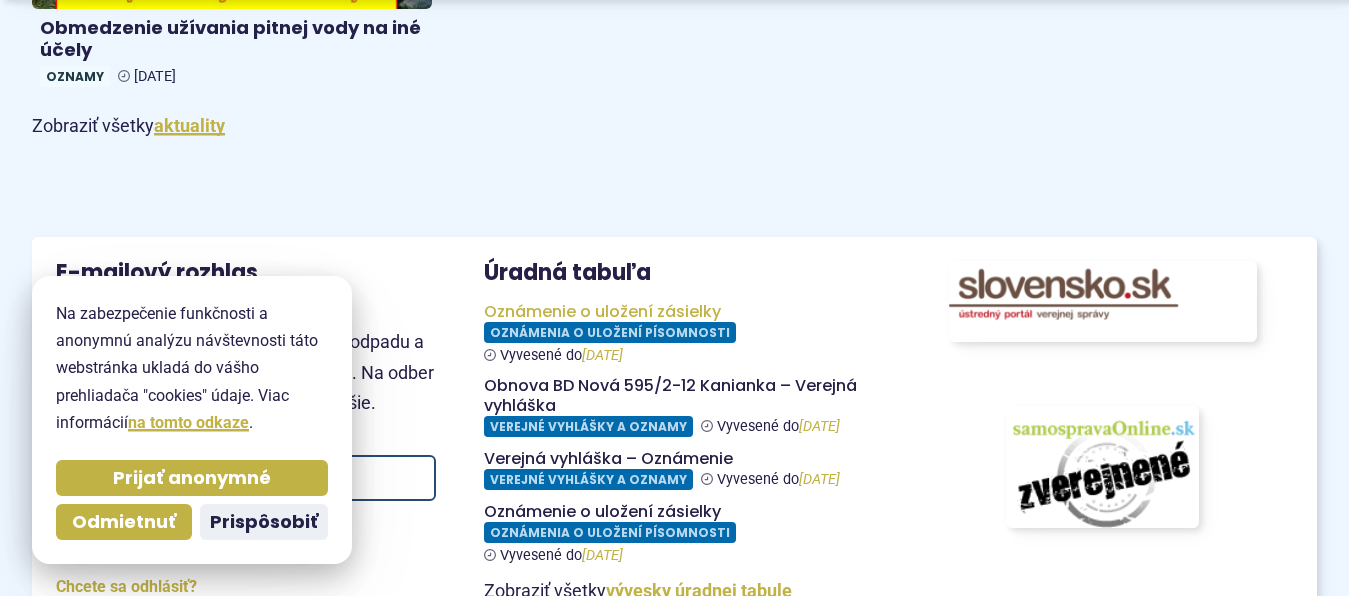 click at bounding box center [674, 333] 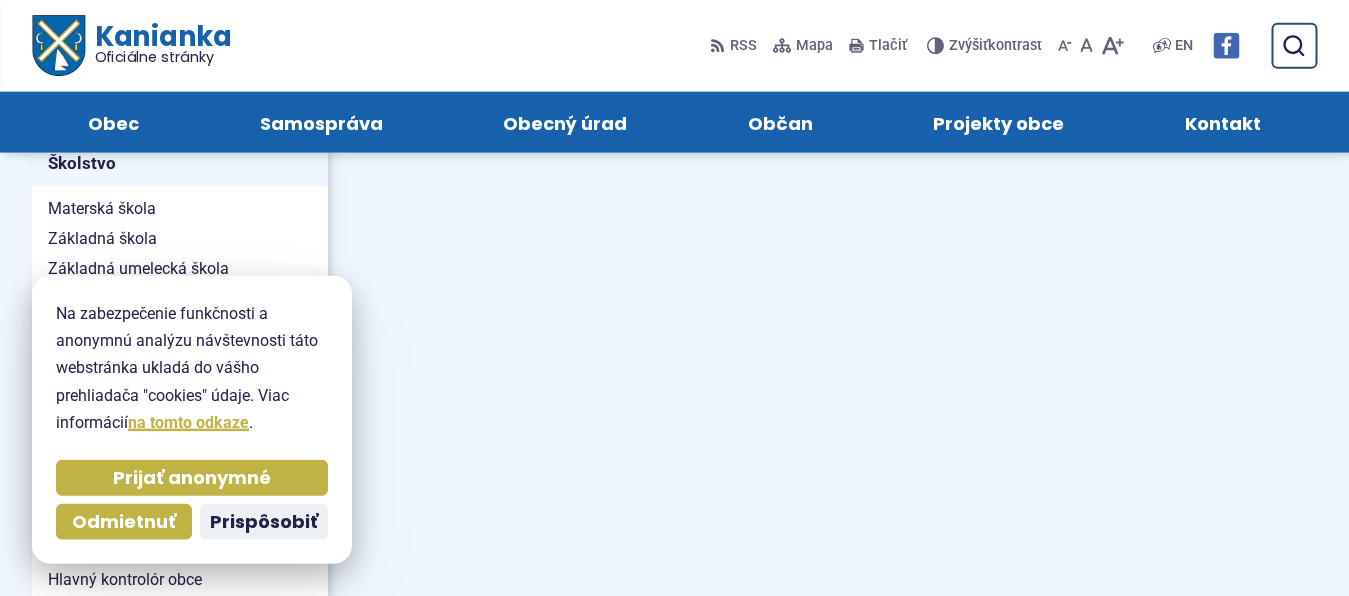 scroll, scrollTop: 918, scrollLeft: 0, axis: vertical 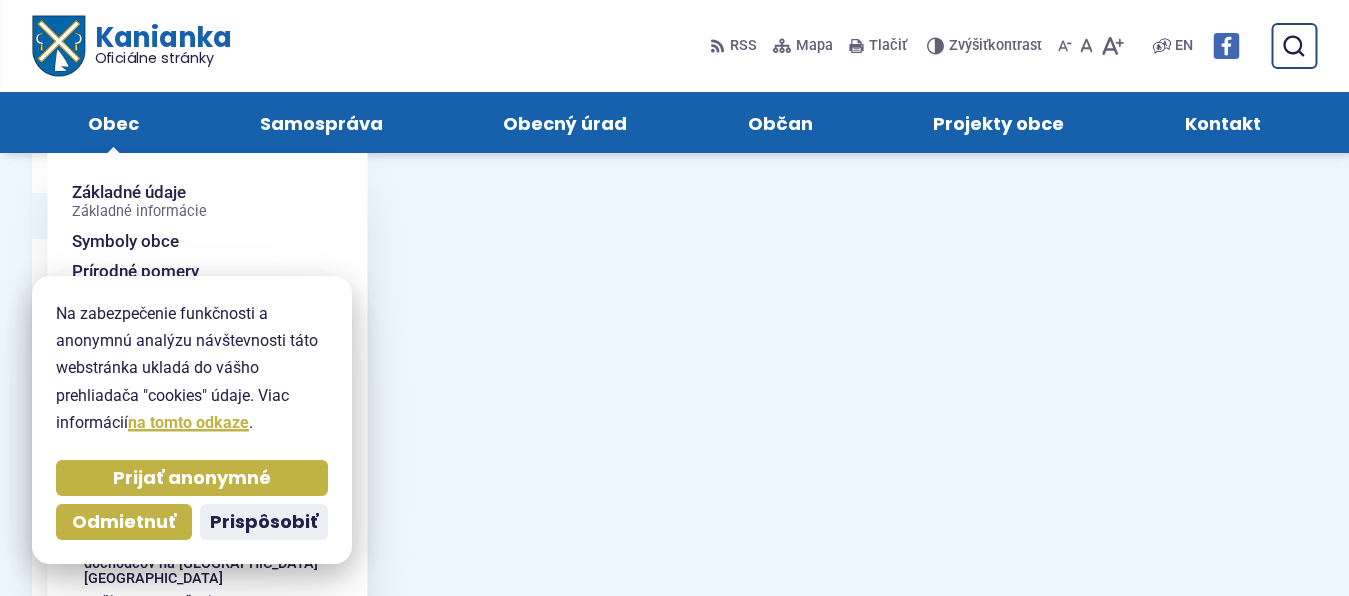 click on "Obec" at bounding box center (113, 122) 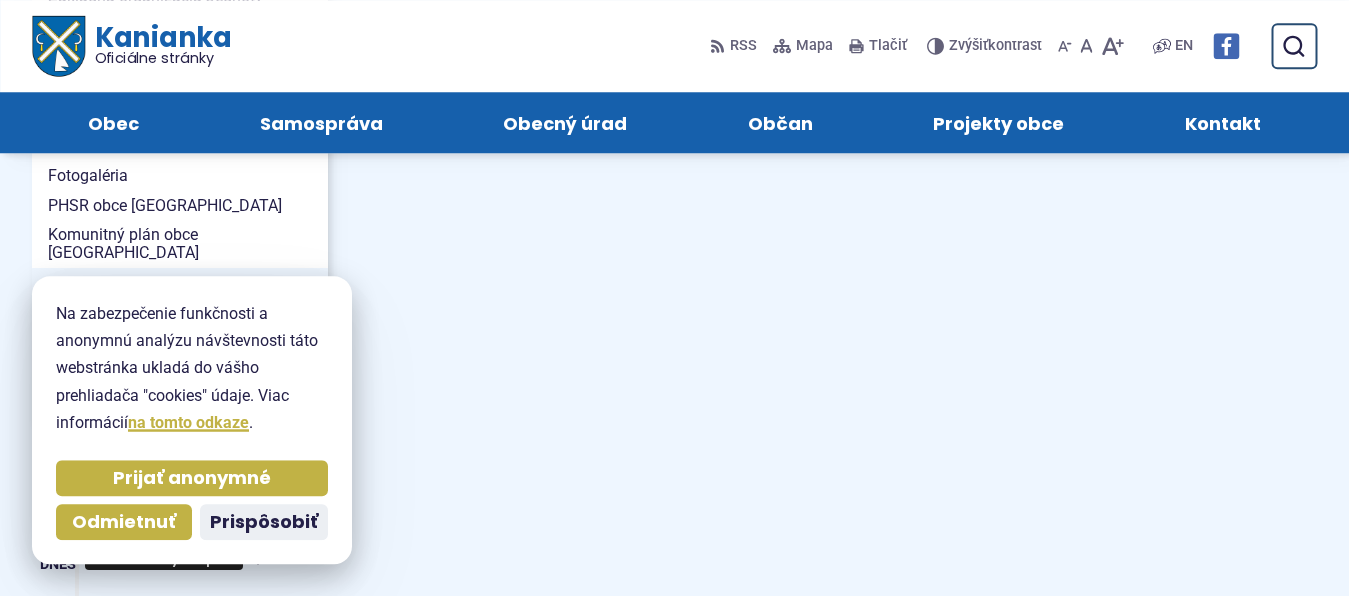 scroll, scrollTop: 918, scrollLeft: 0, axis: vertical 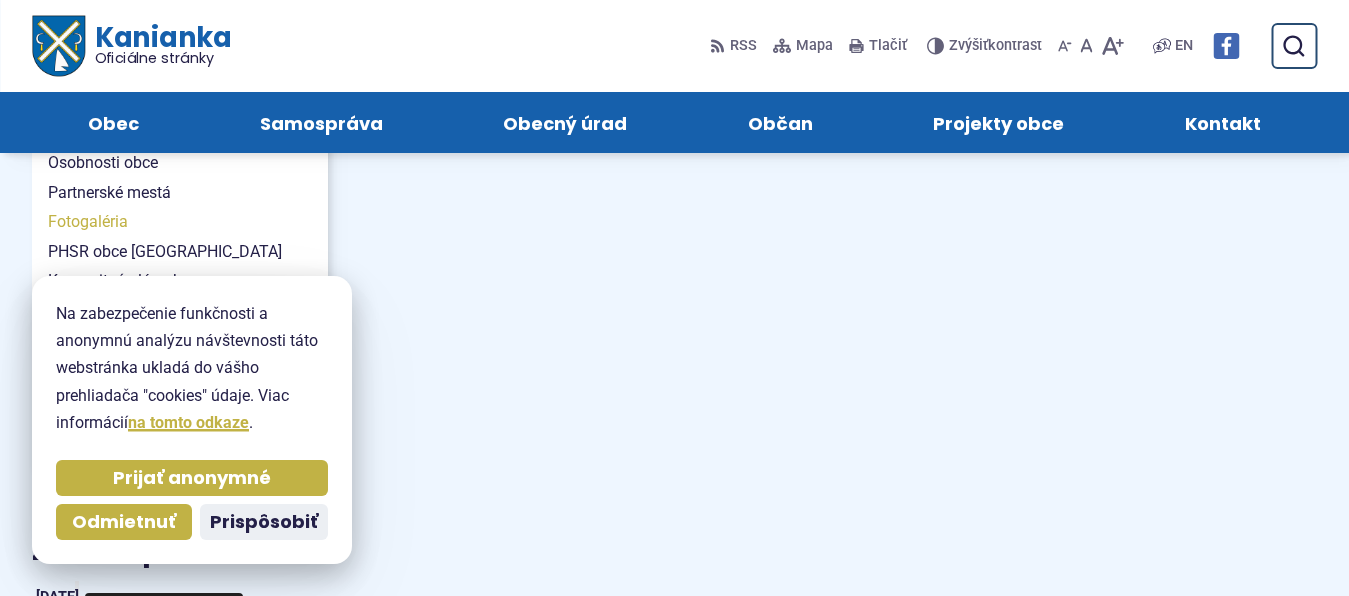 click on "Fotogaléria" at bounding box center (180, 222) 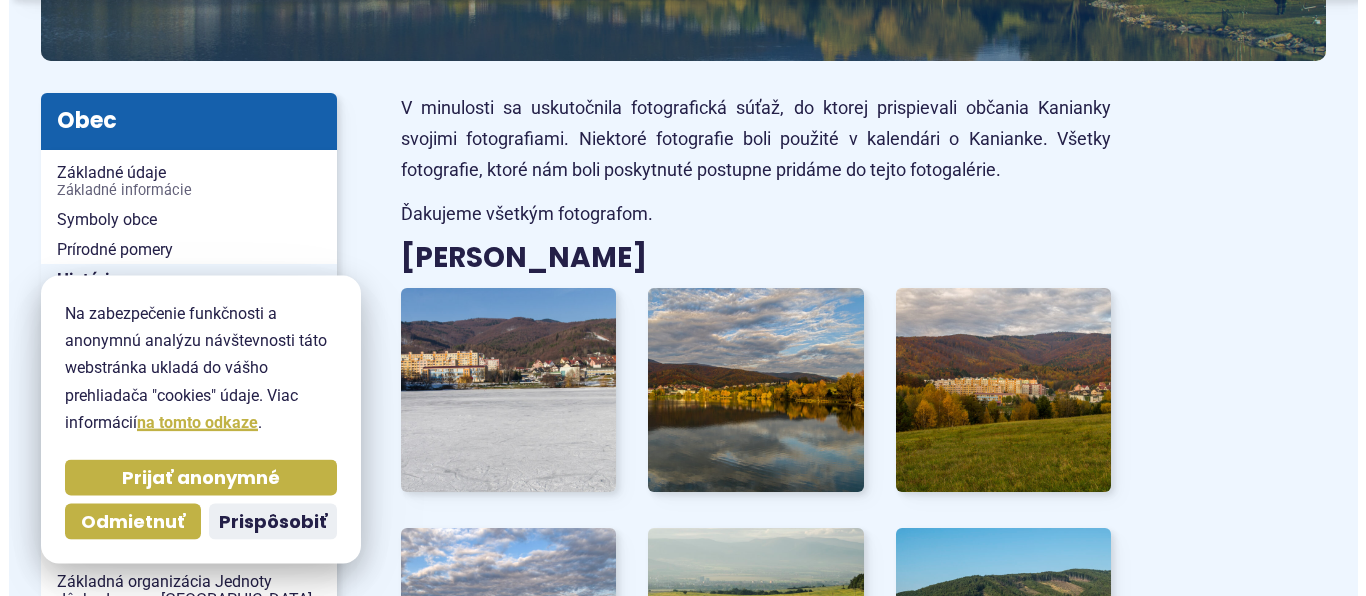 scroll, scrollTop: 408, scrollLeft: 0, axis: vertical 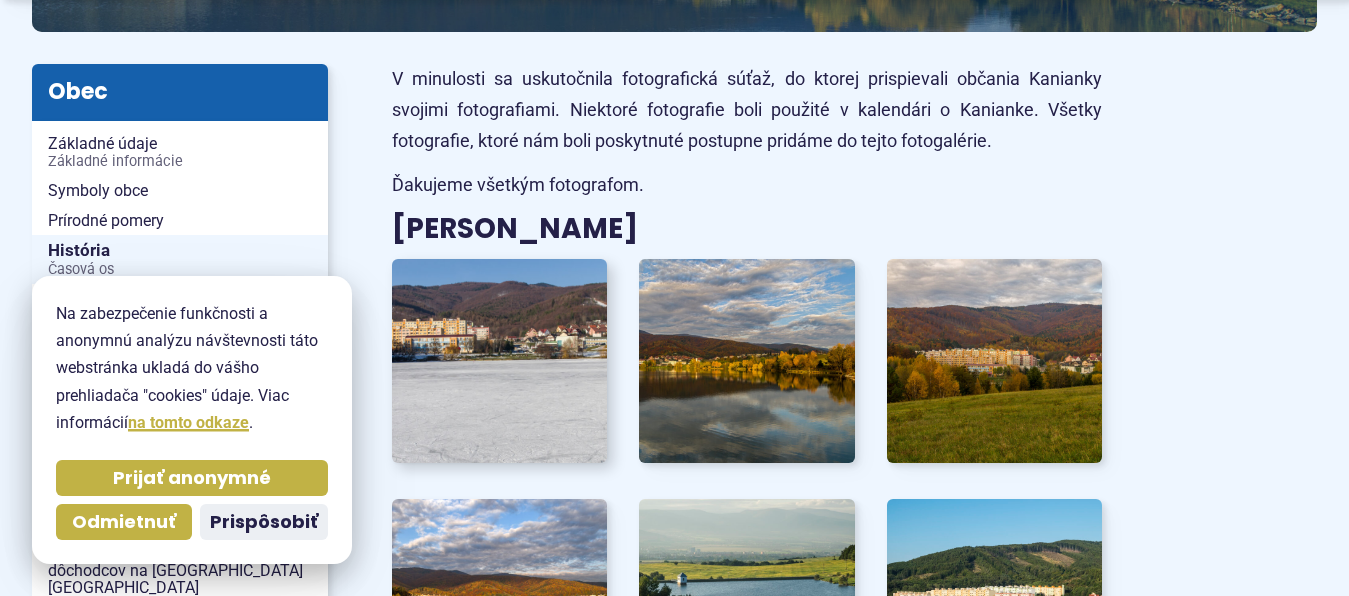 click at bounding box center [499, 360] 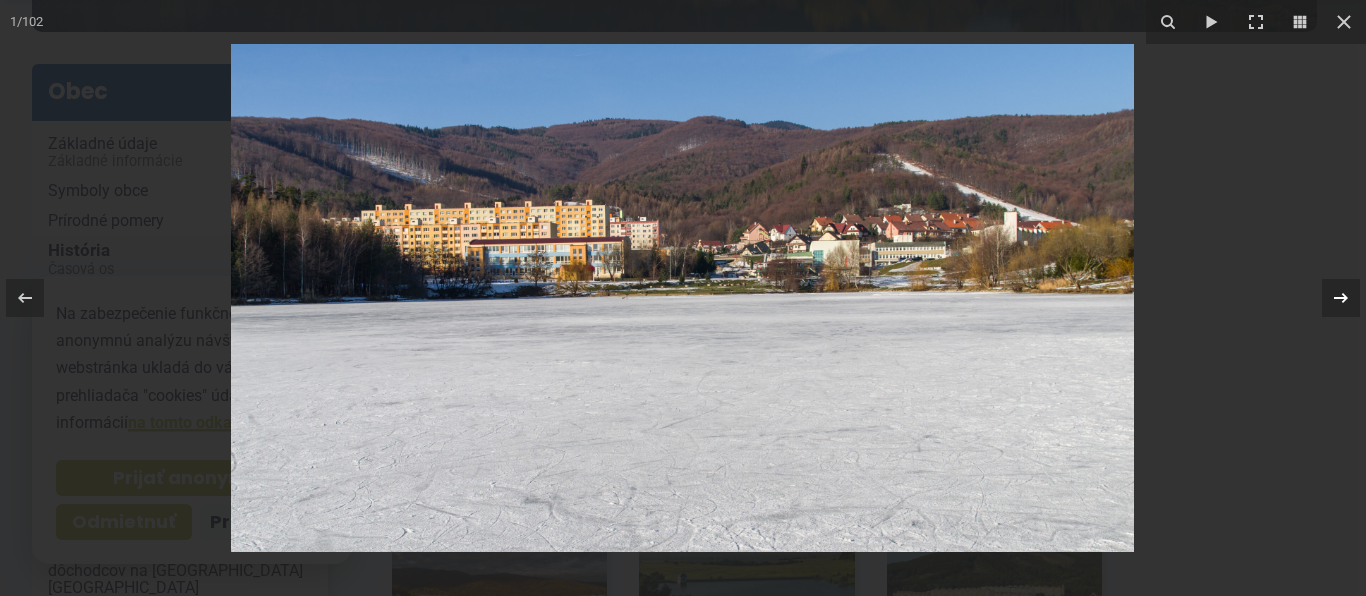 click 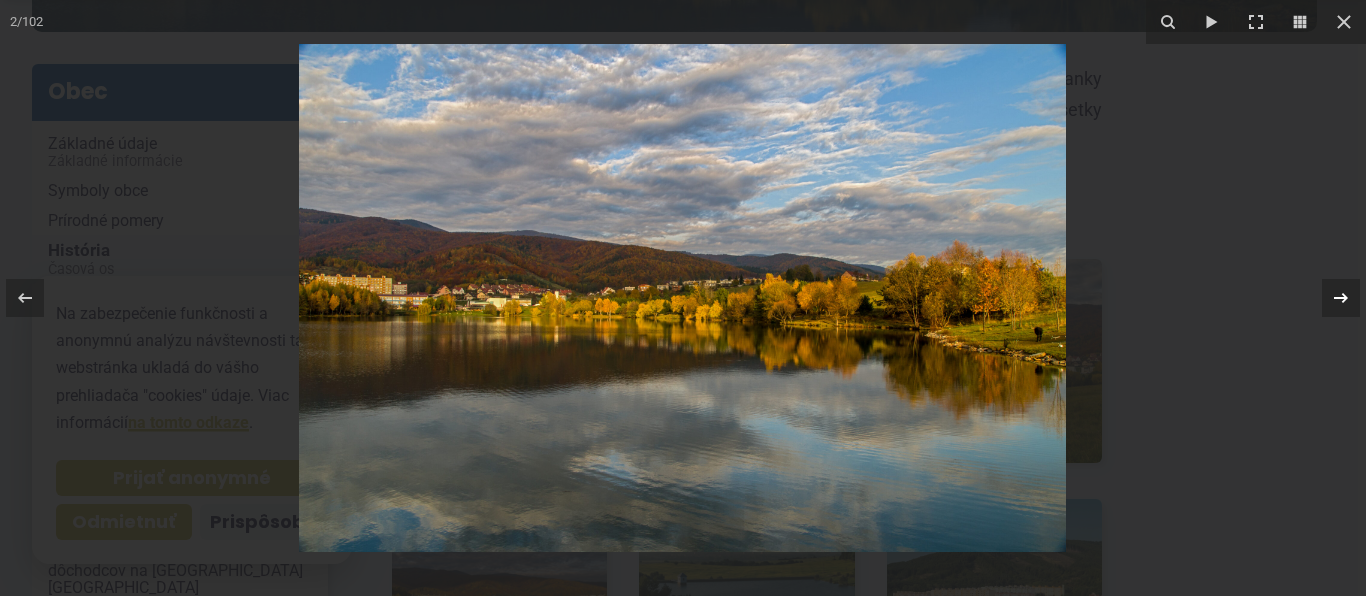 click 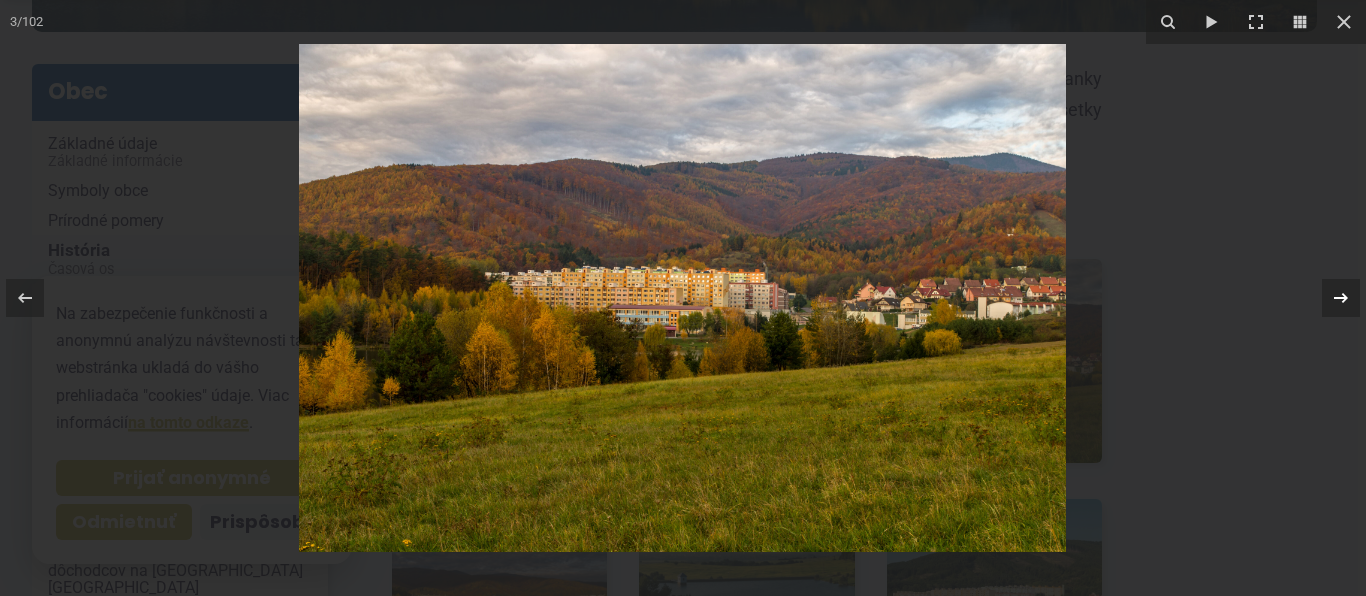click 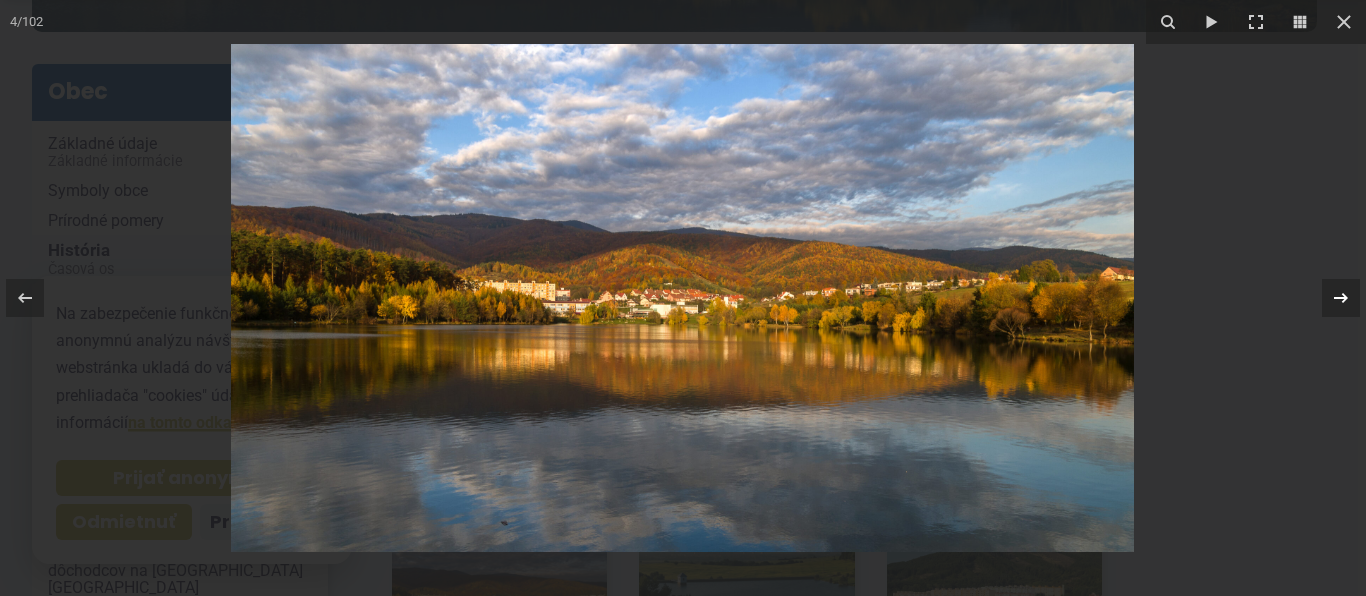 click 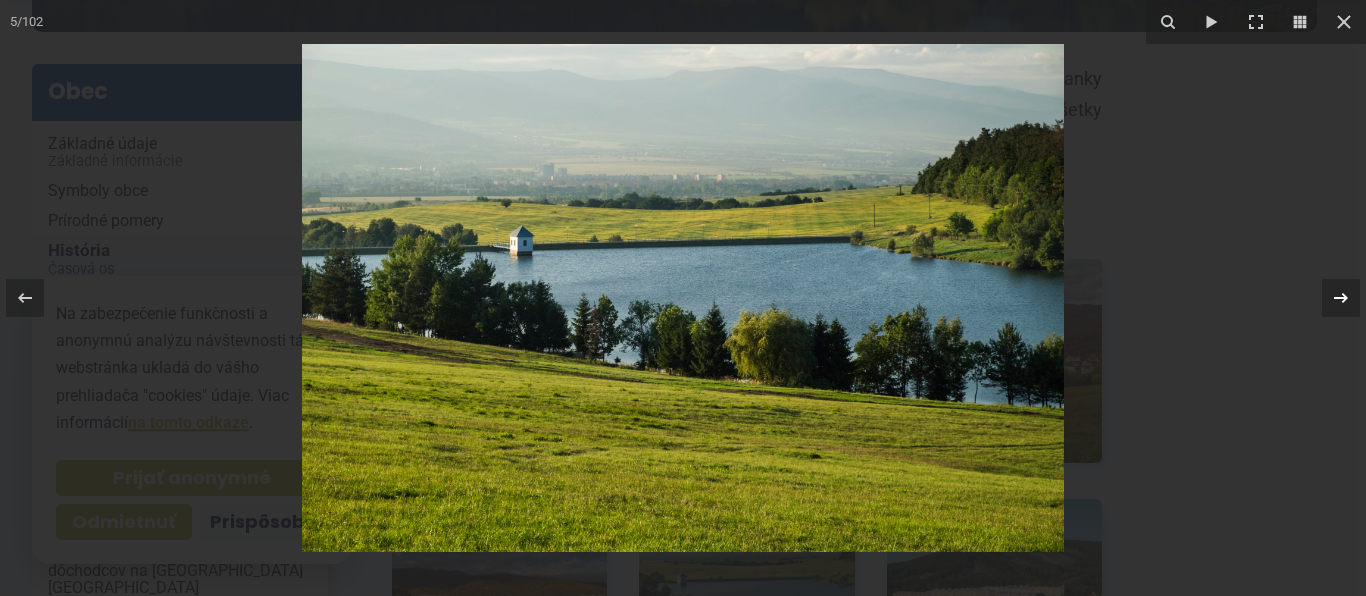 click 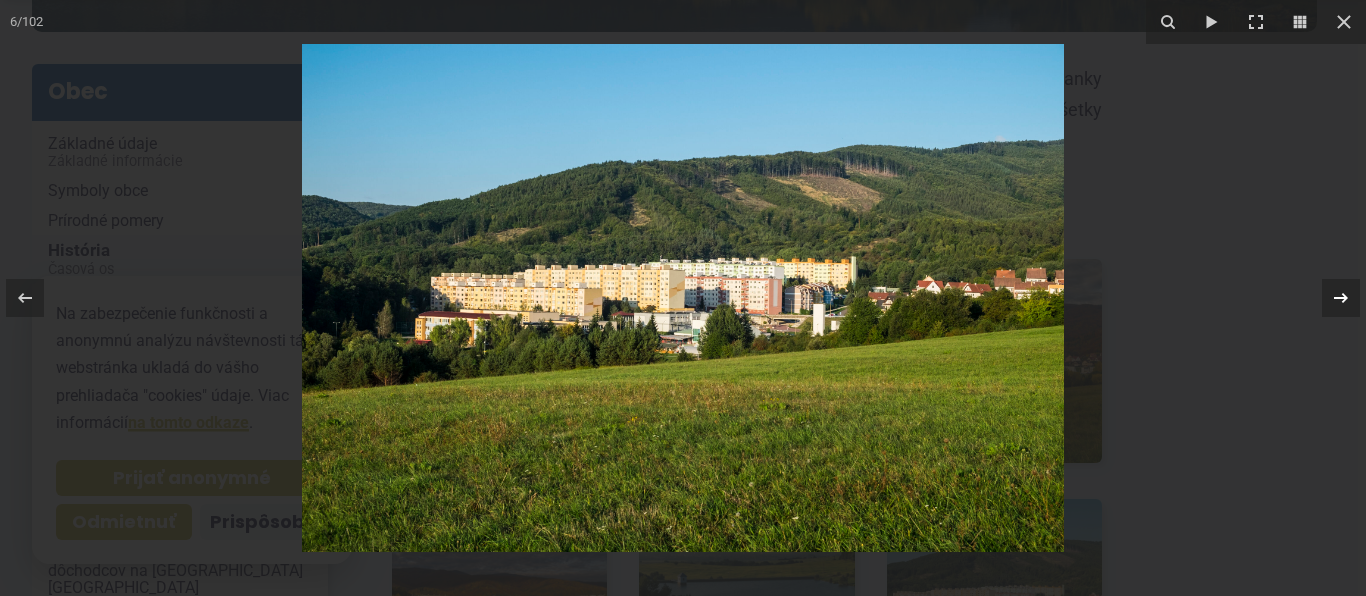 click 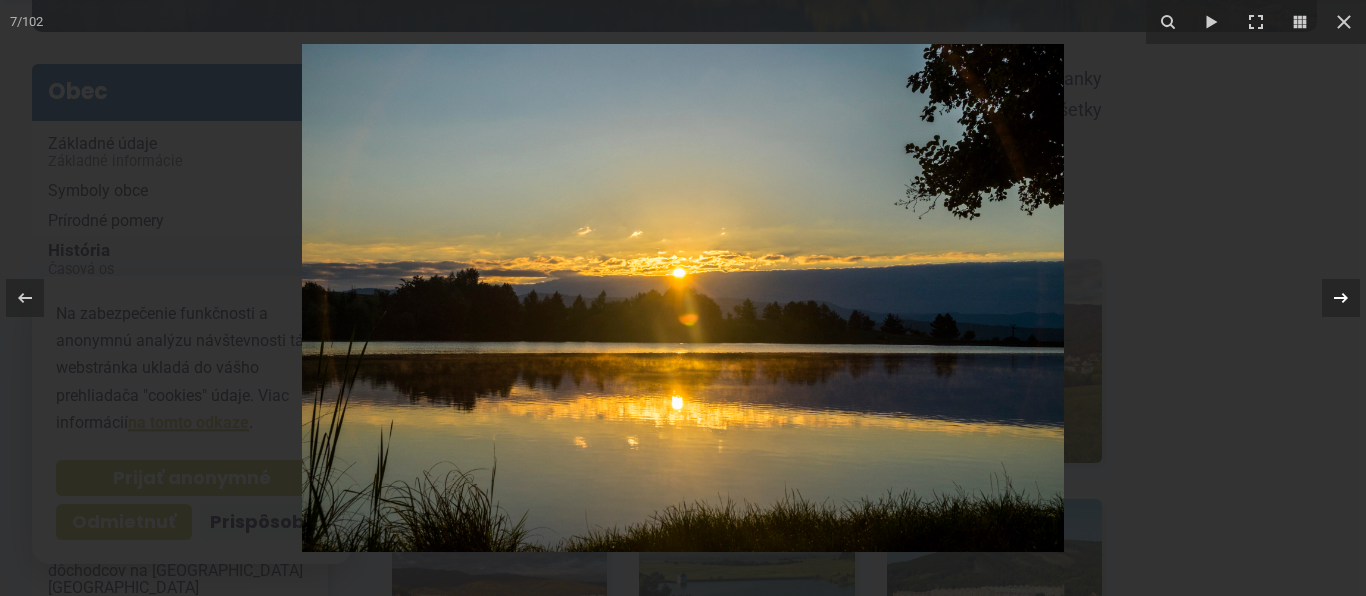 click 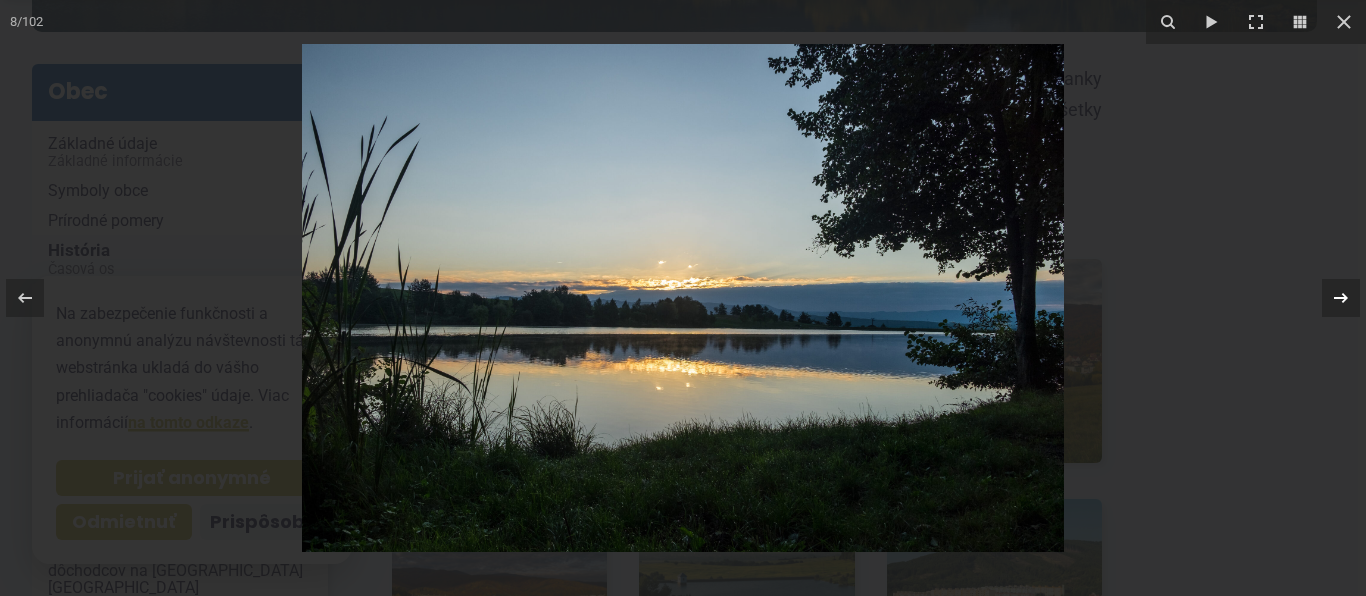 click 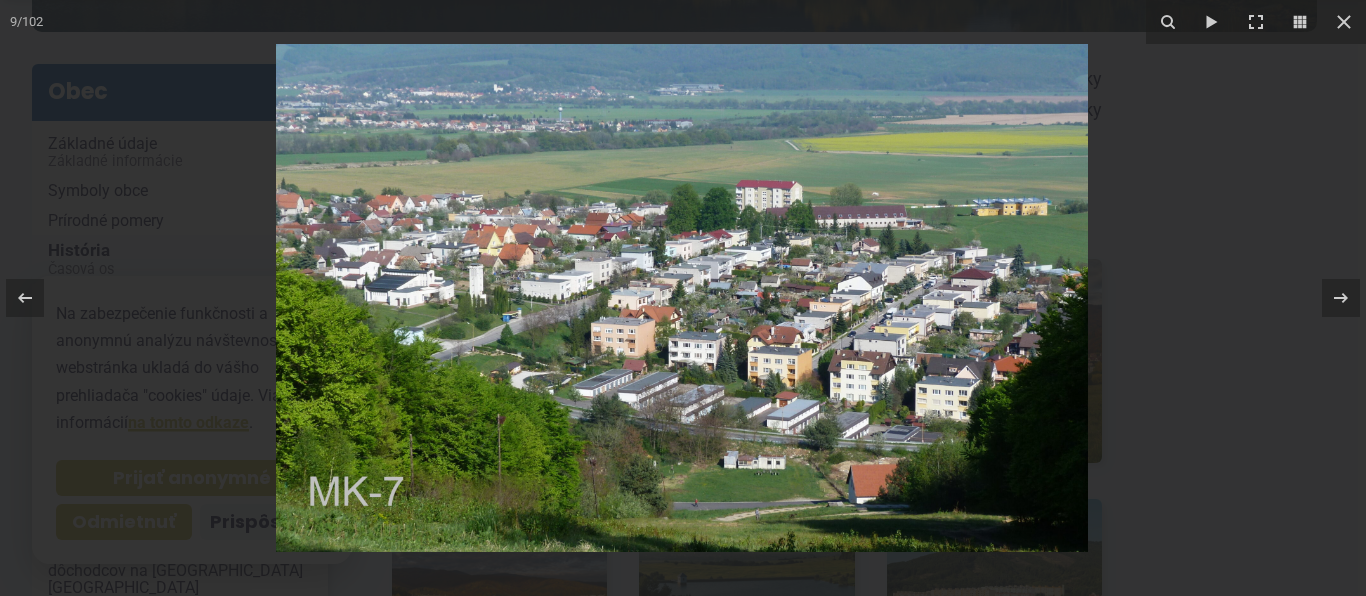 click 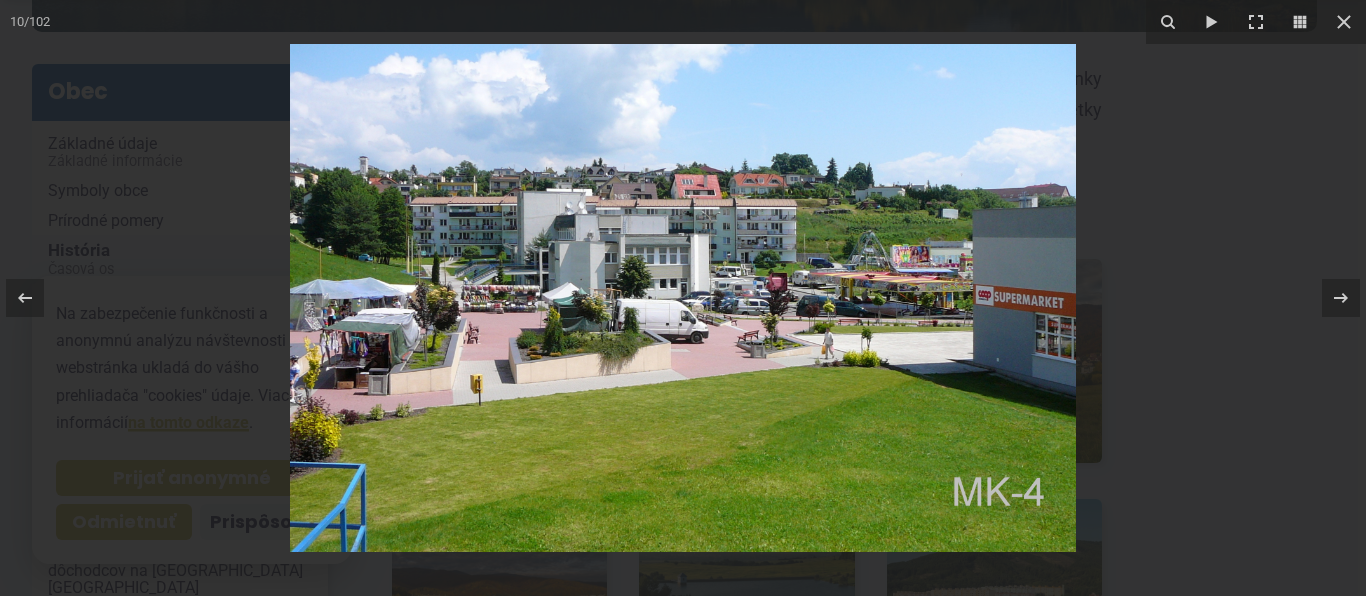 click 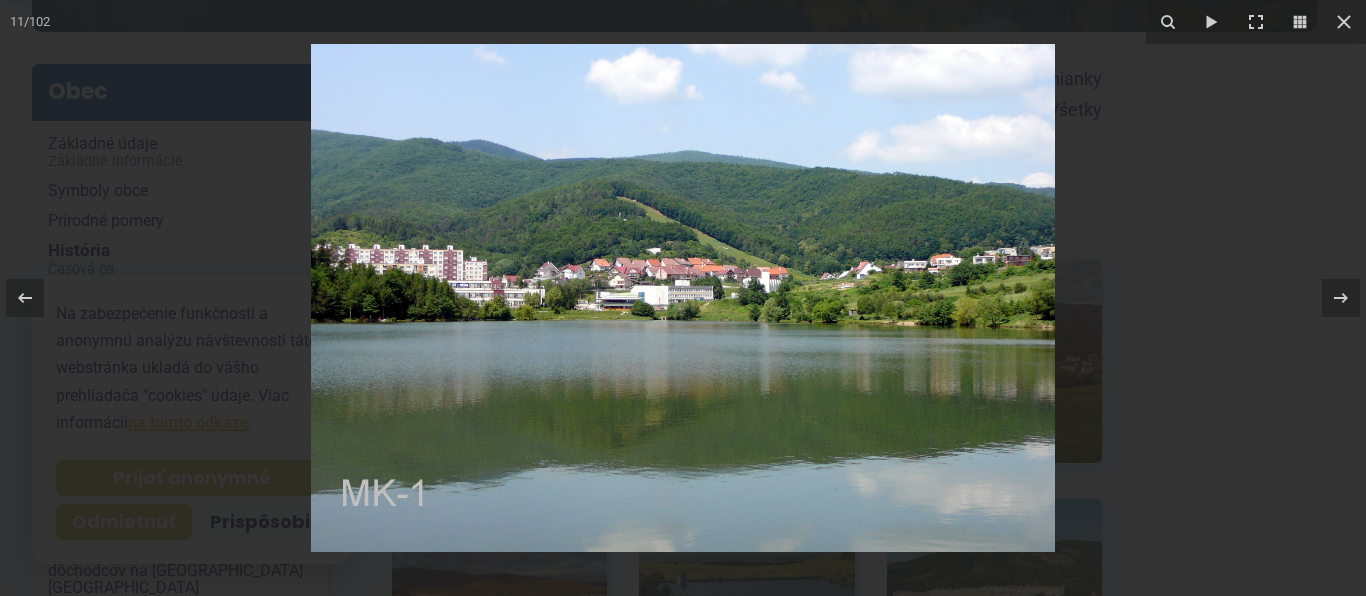click 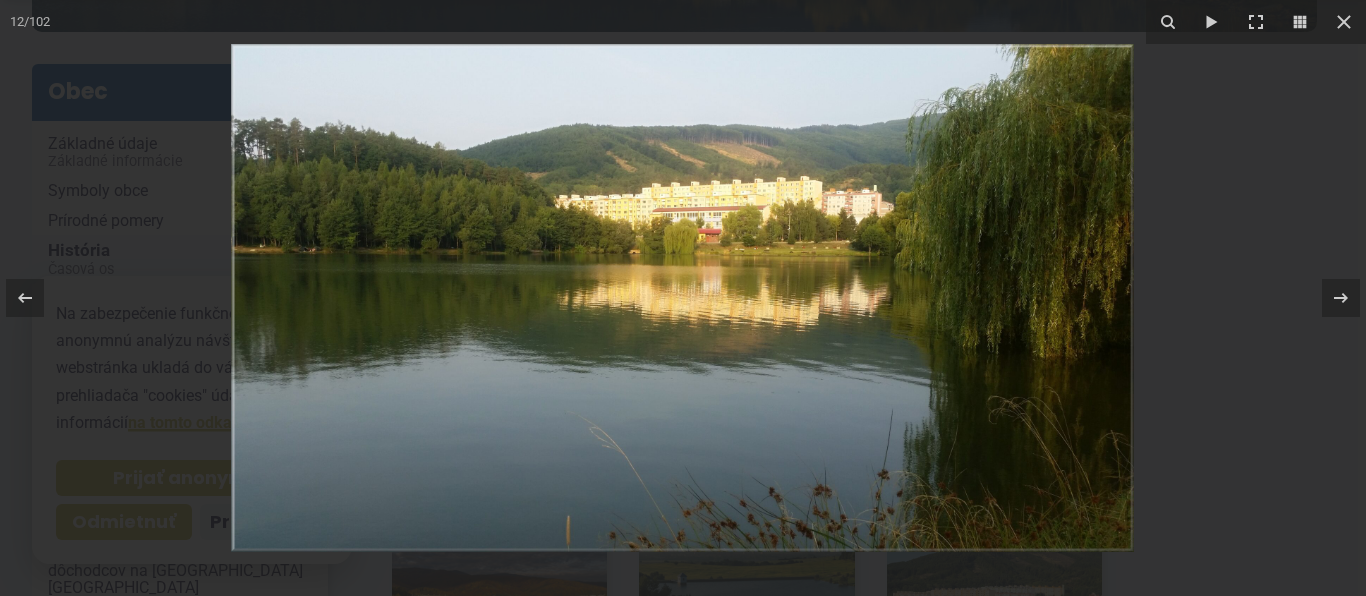 click 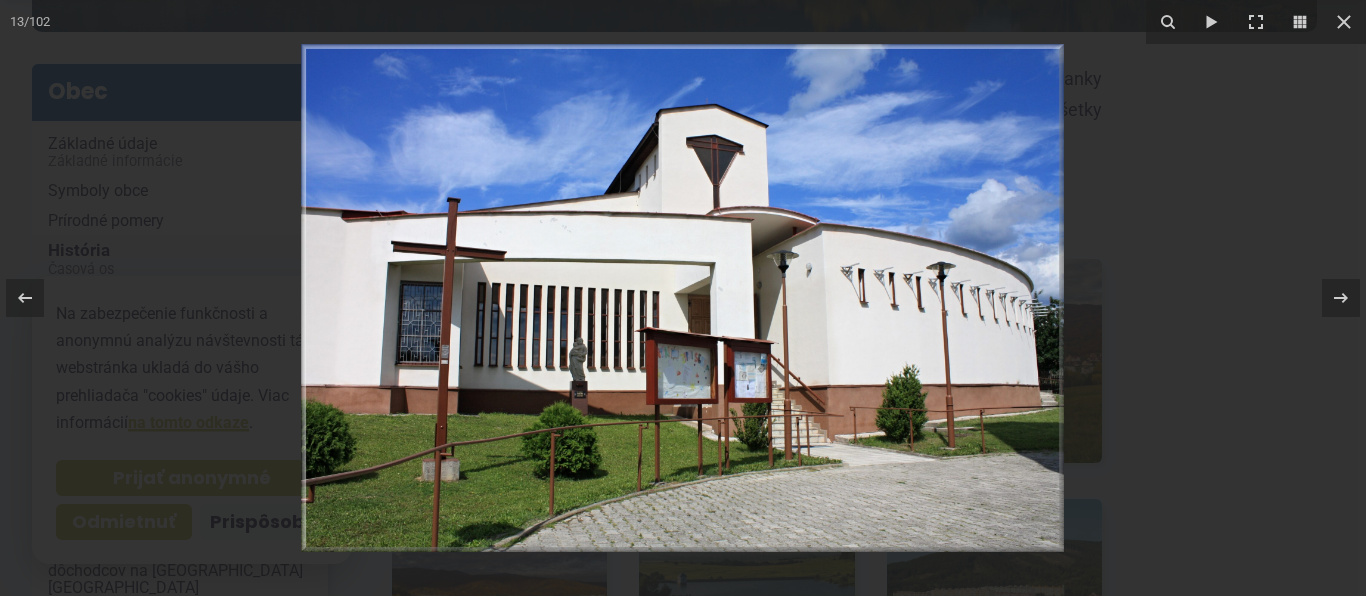 click 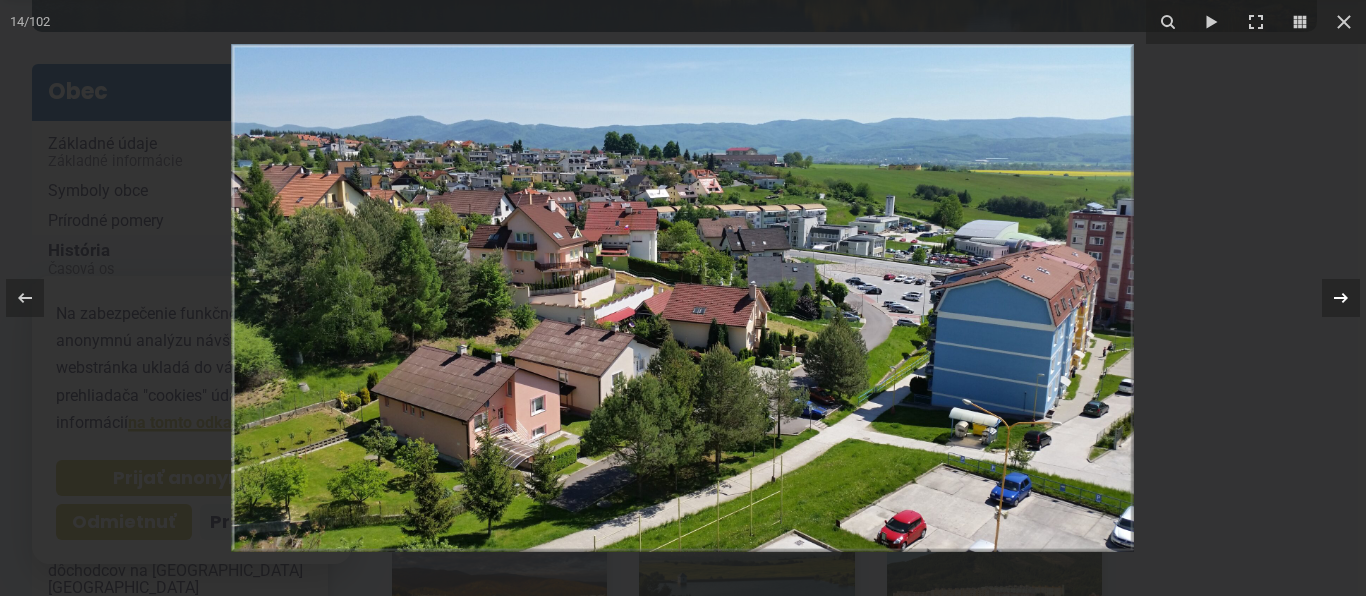 click 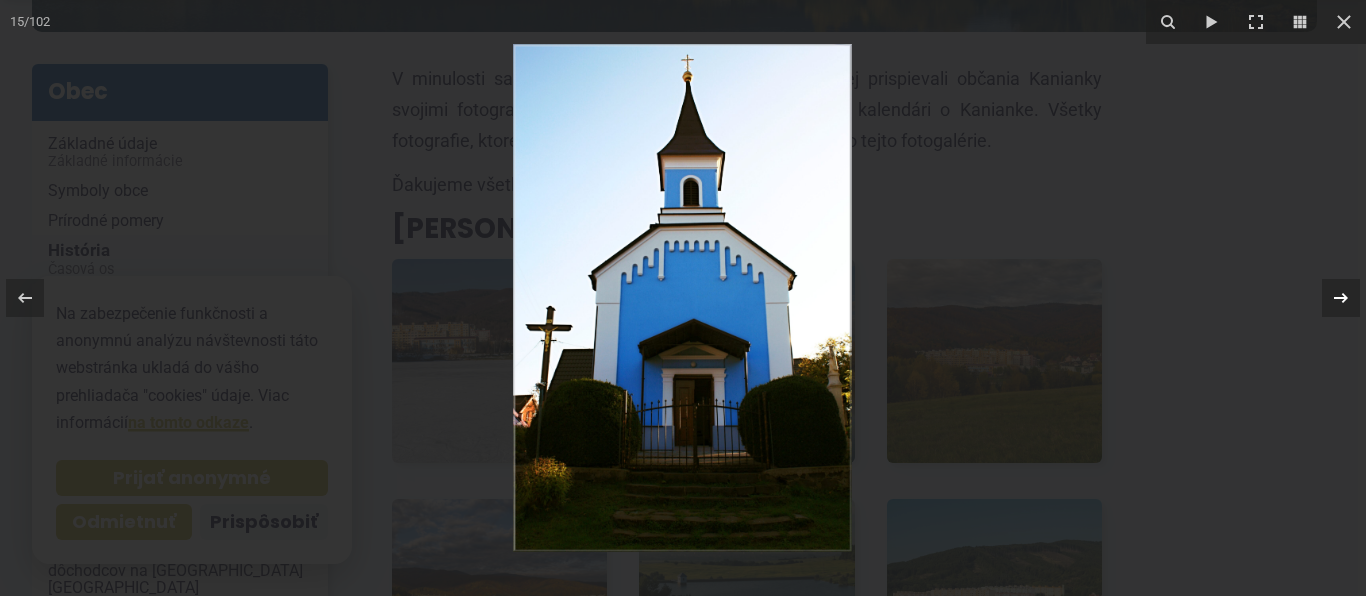 click 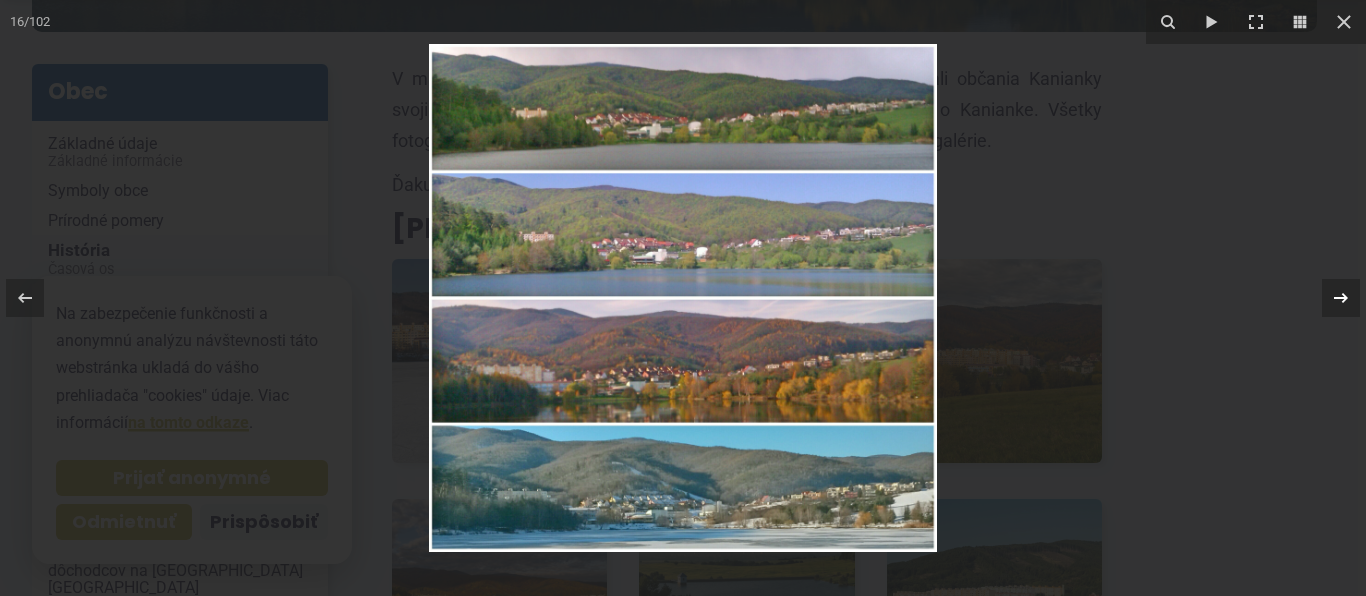 click 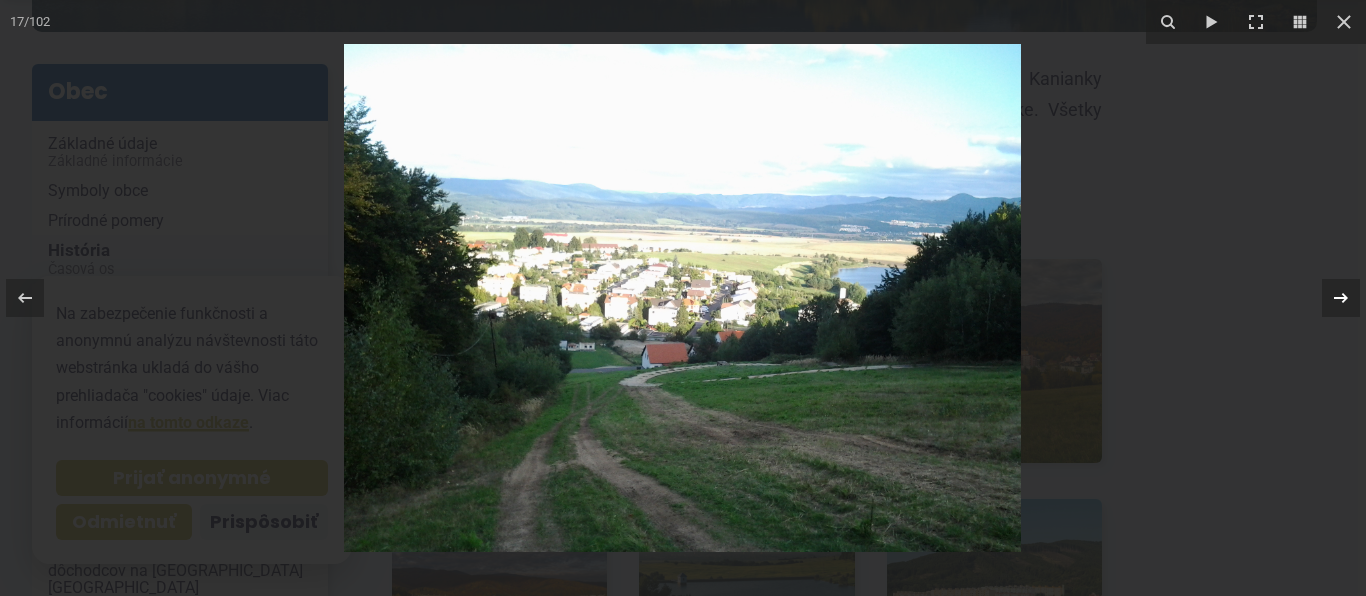 click 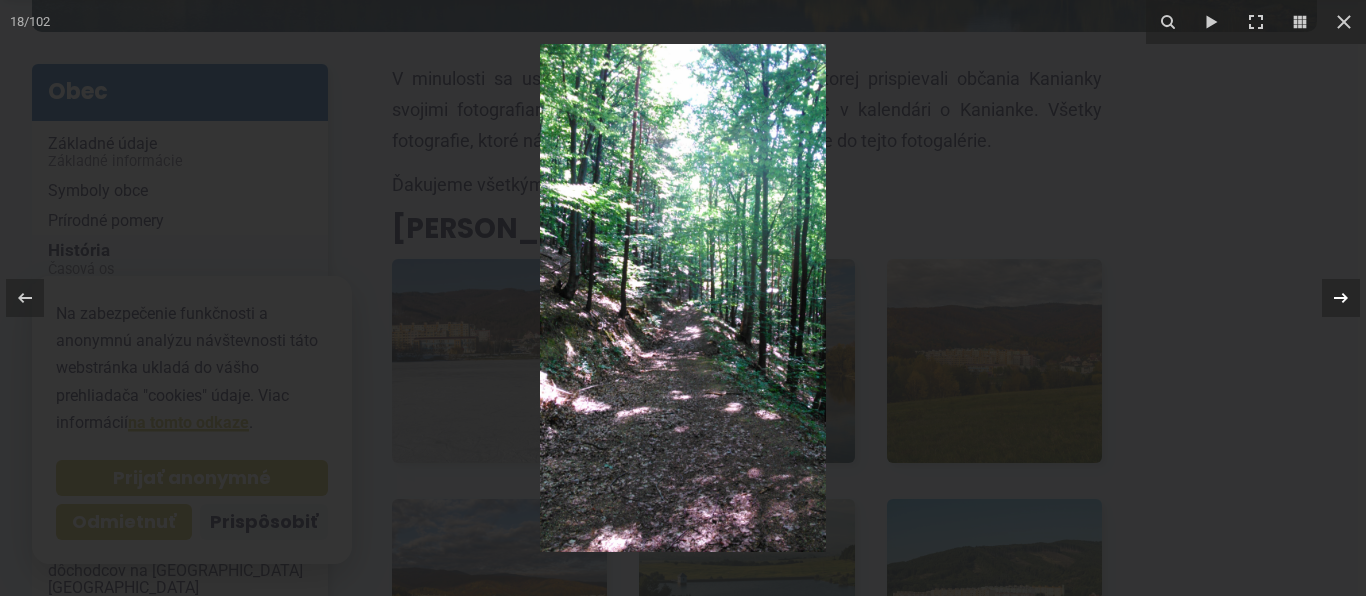 click 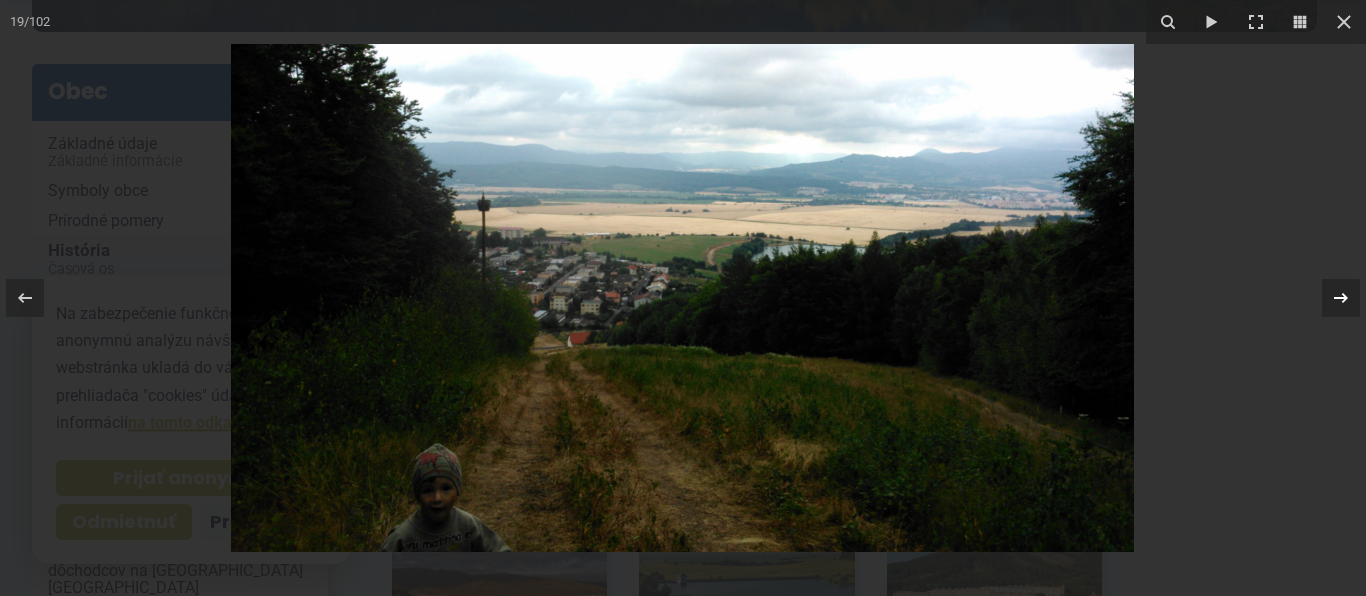 click 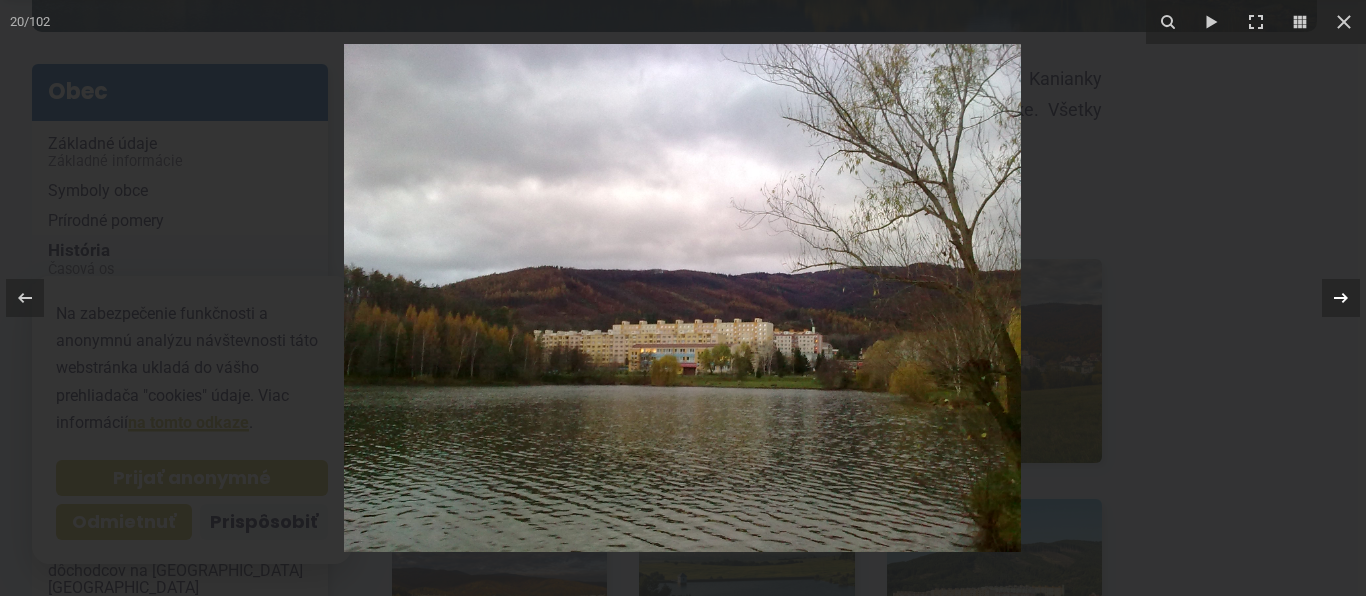 click 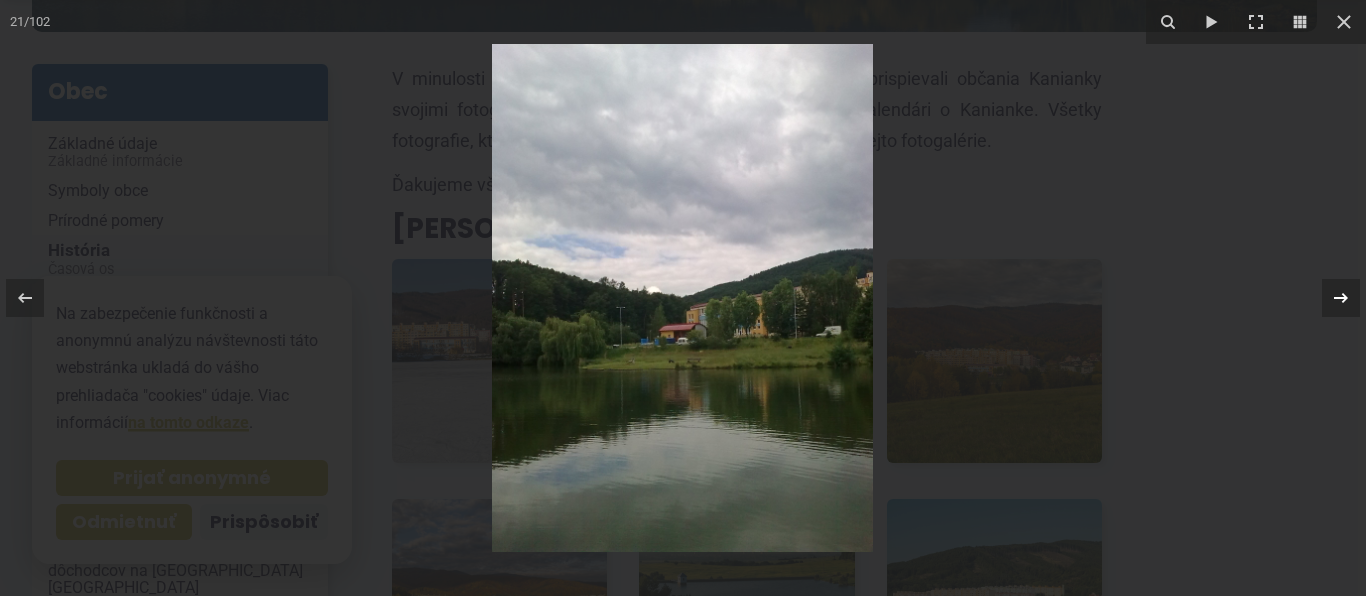 click 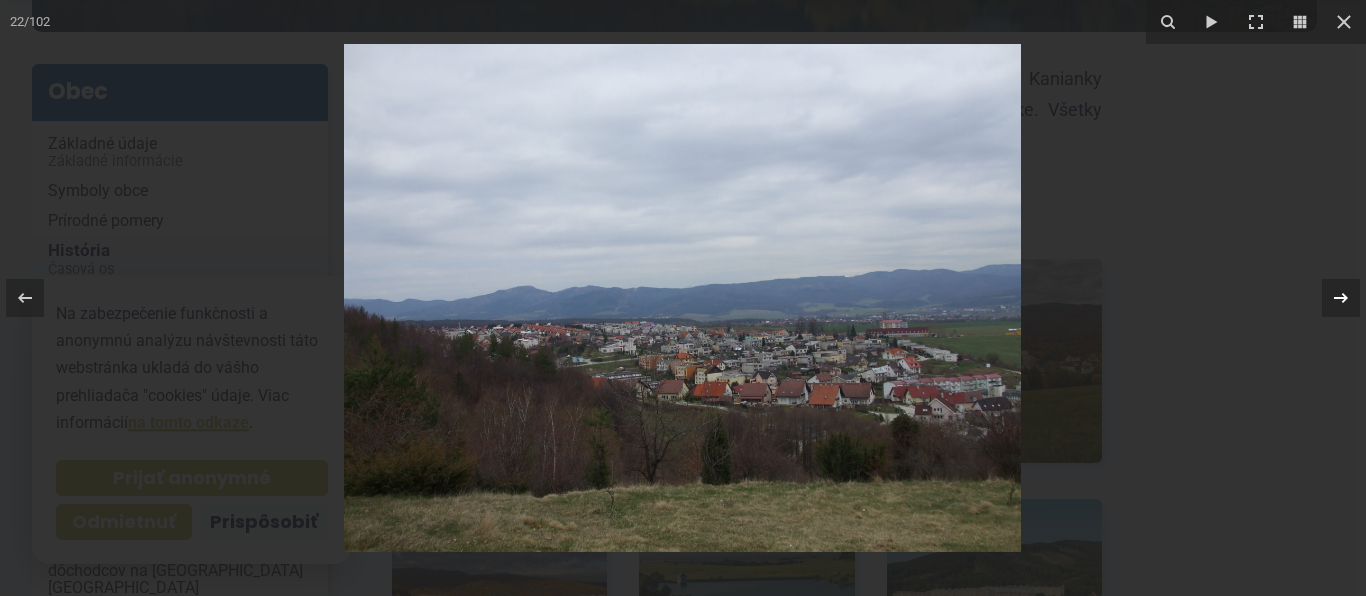 click 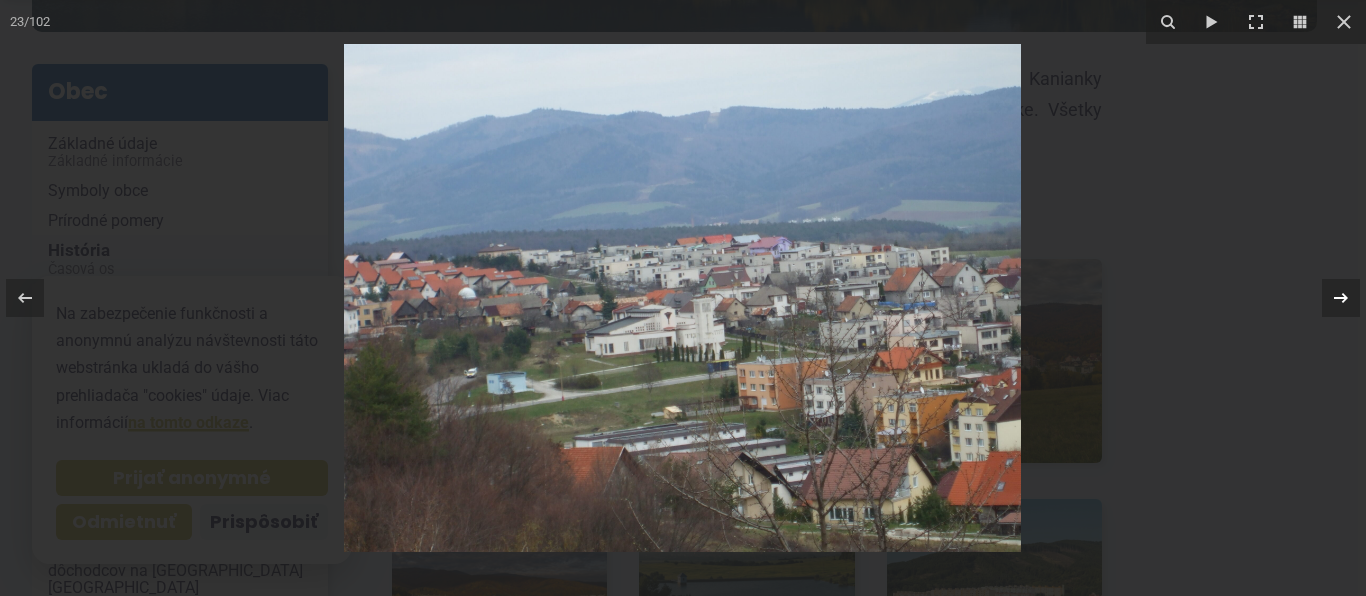 click 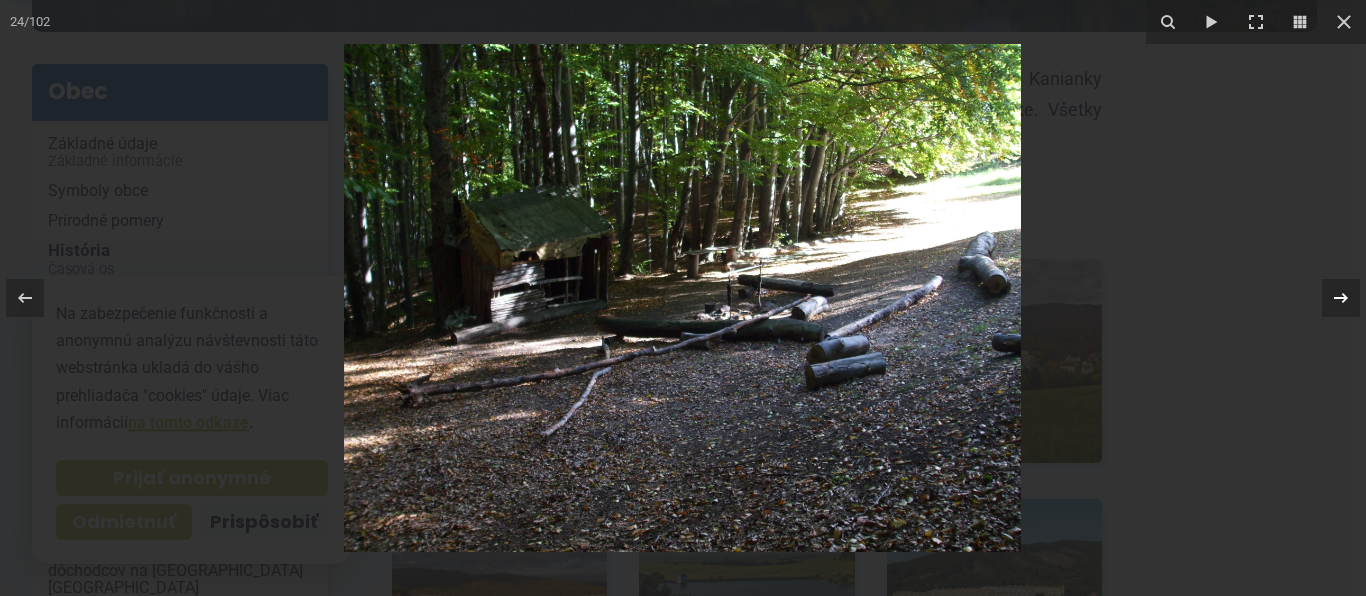 click 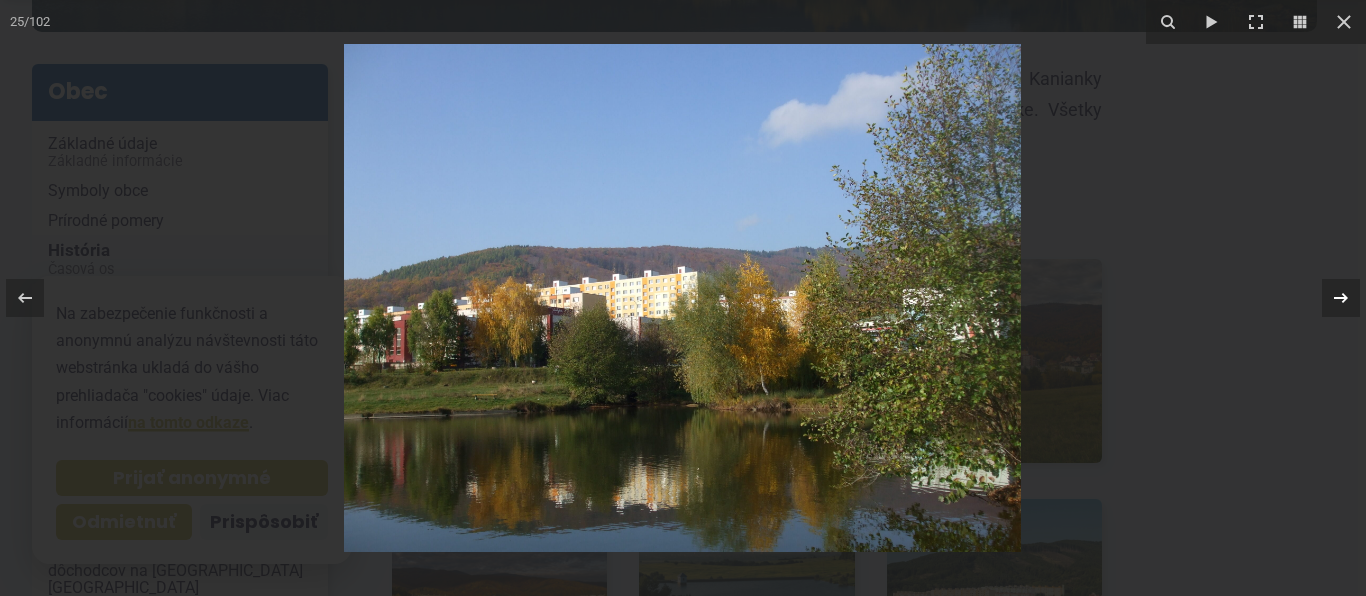 click 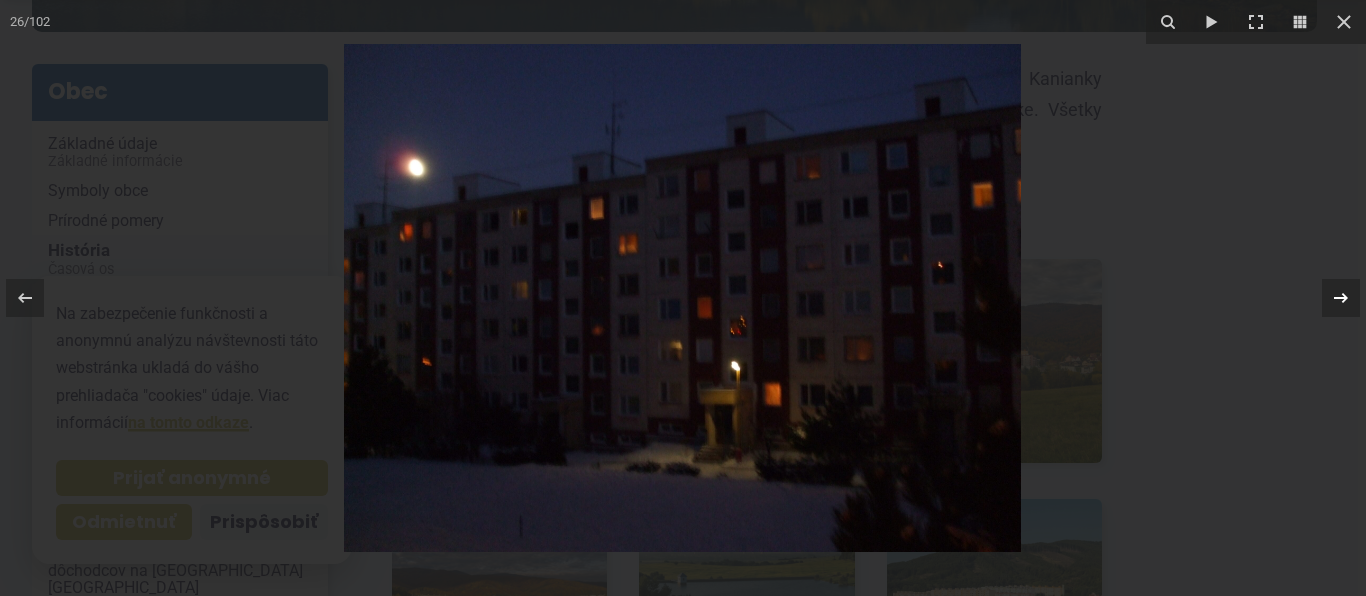click 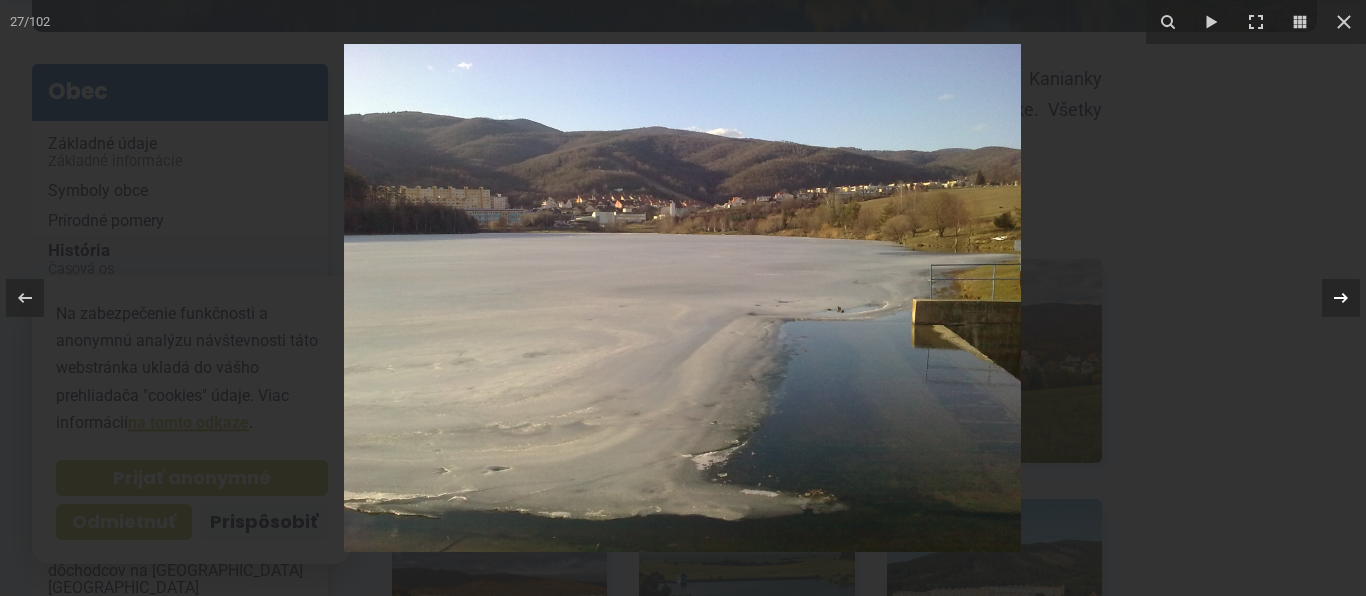 click 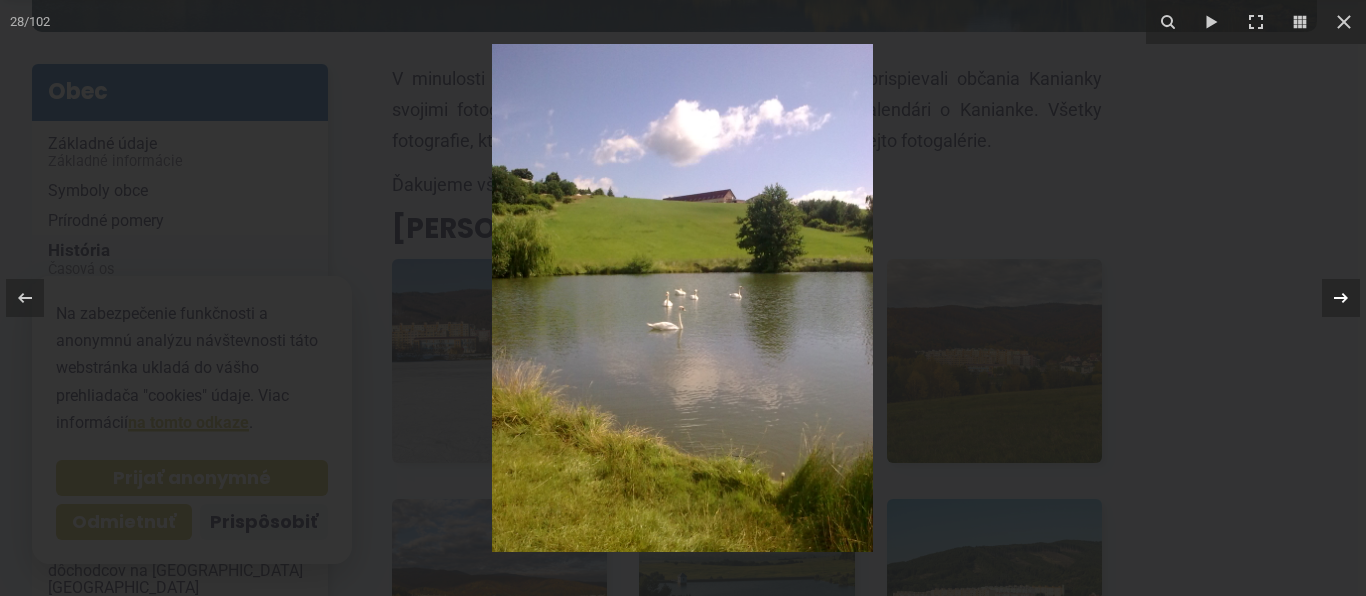 click 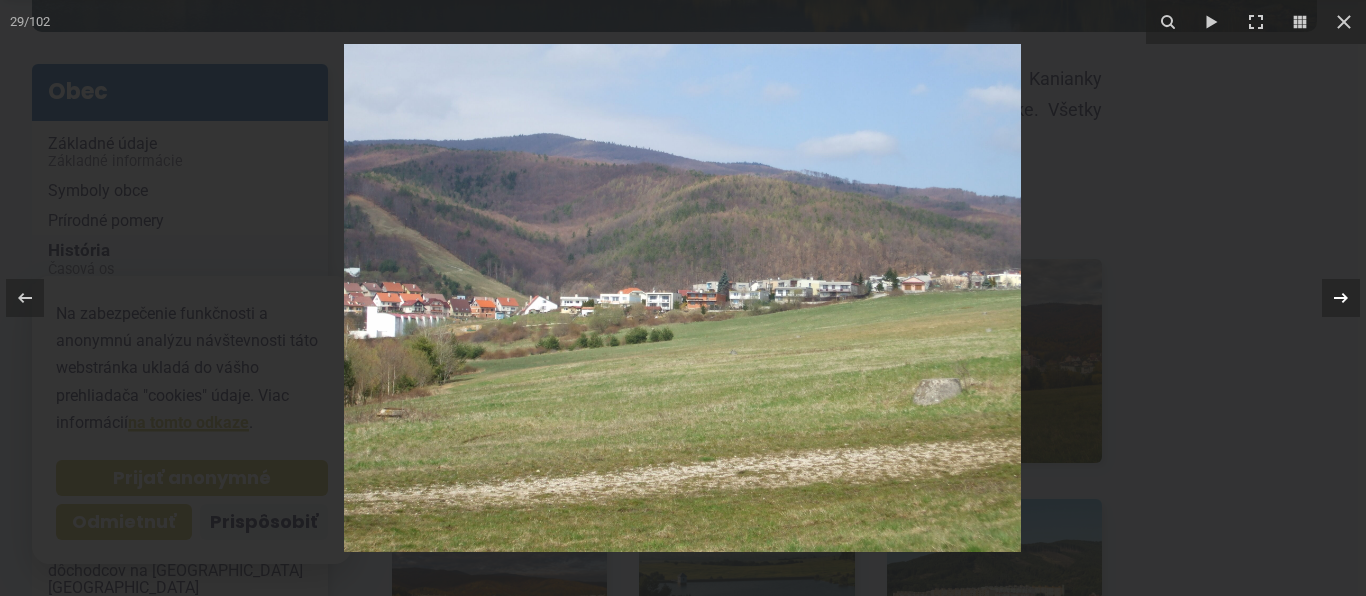 click 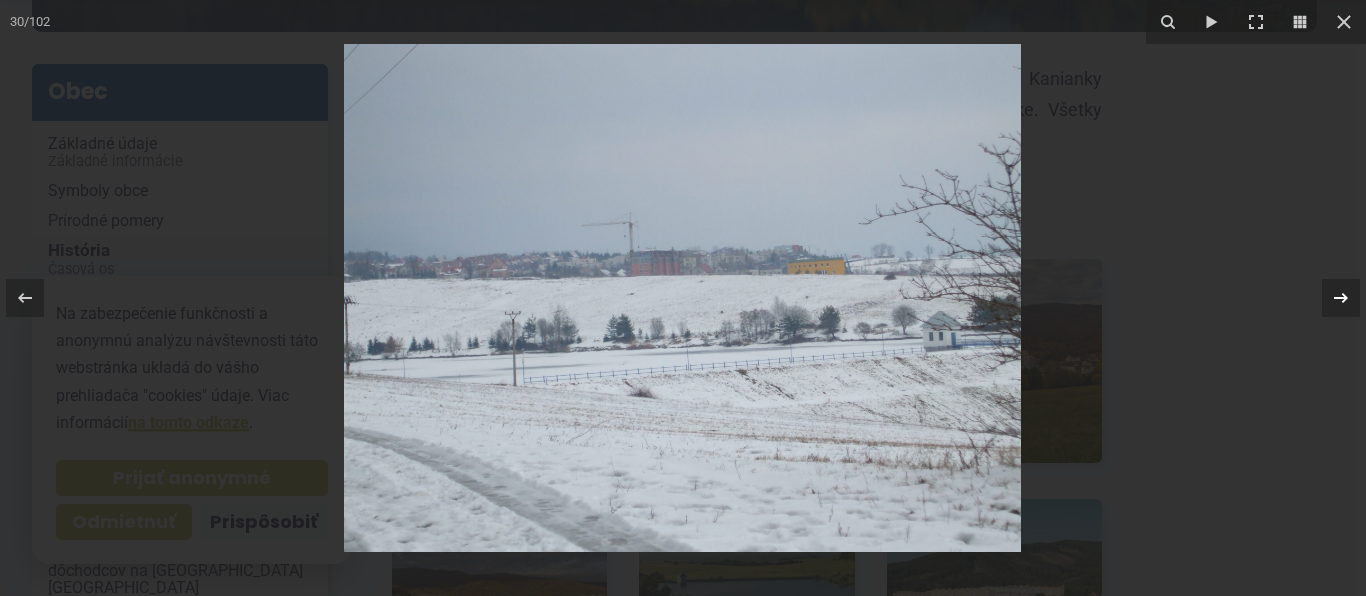click 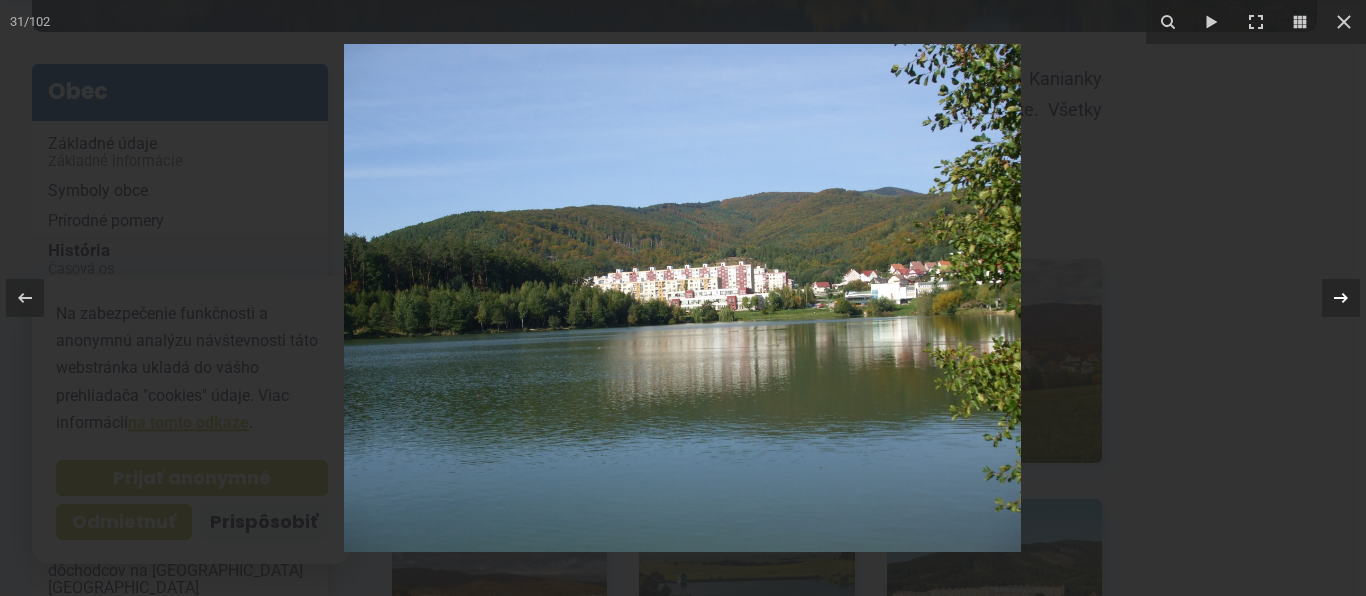 click 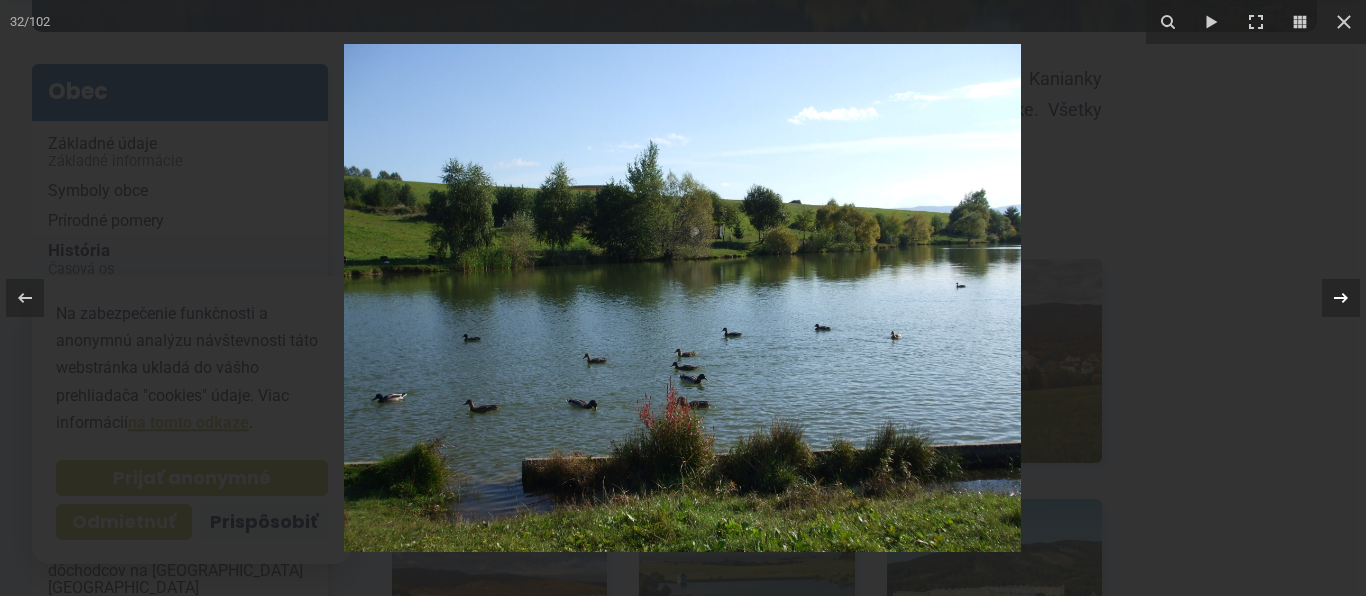 click 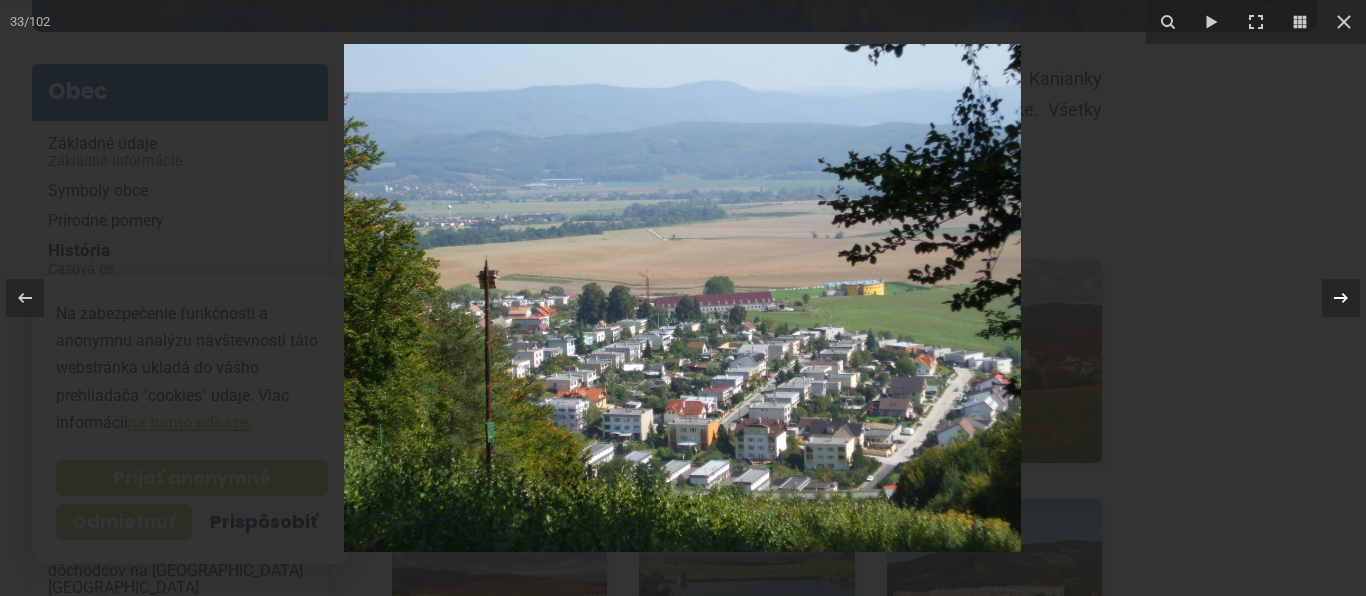 click 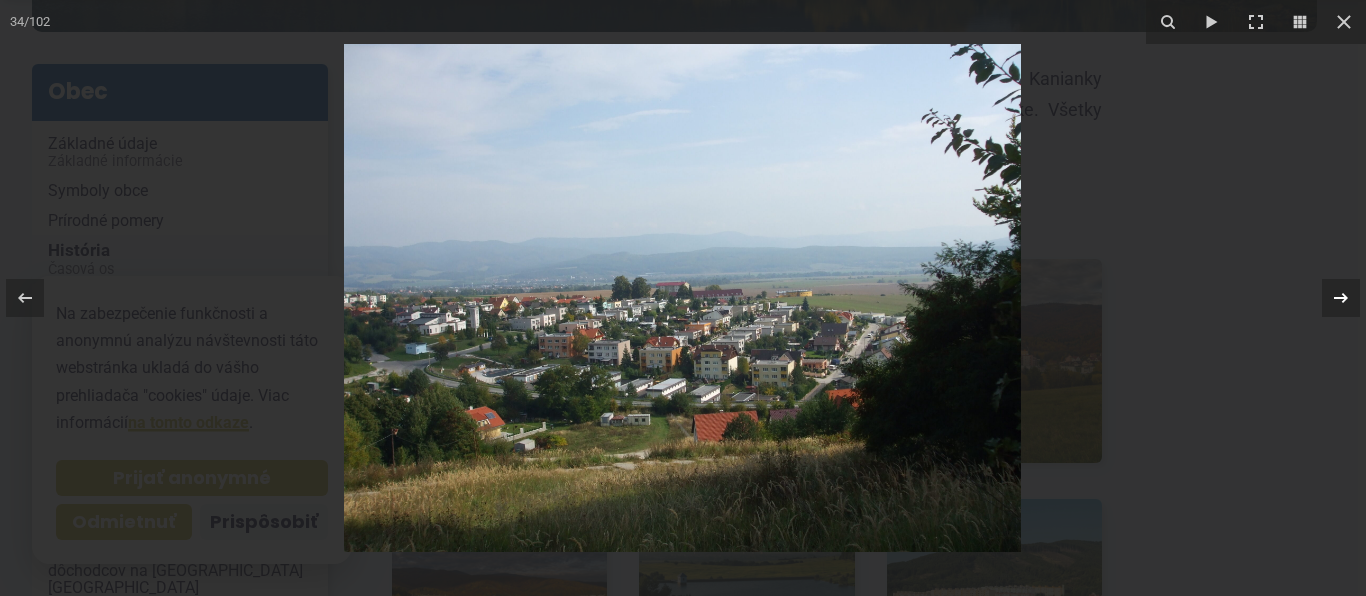click 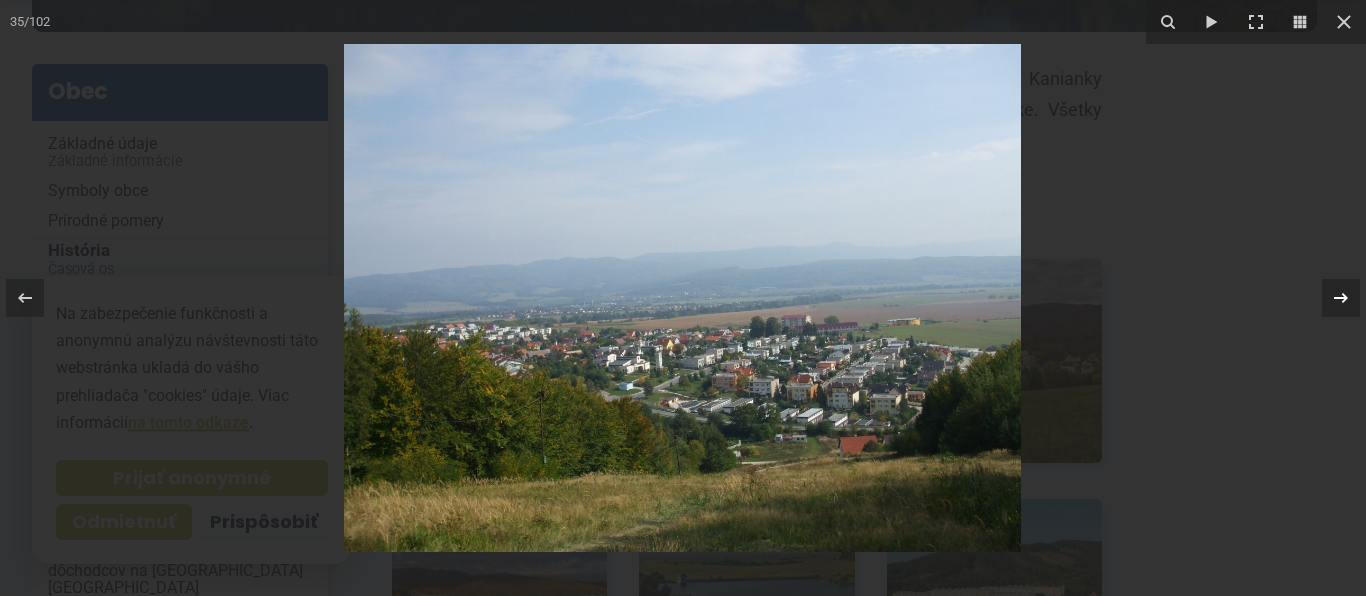 click 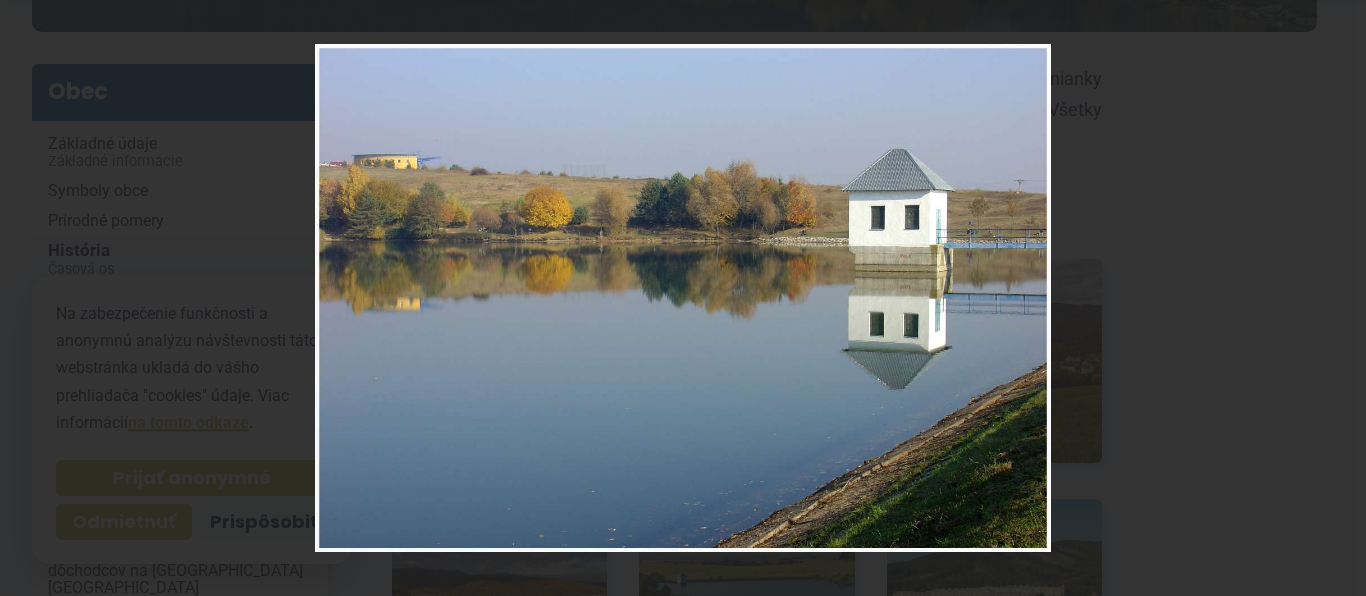 click 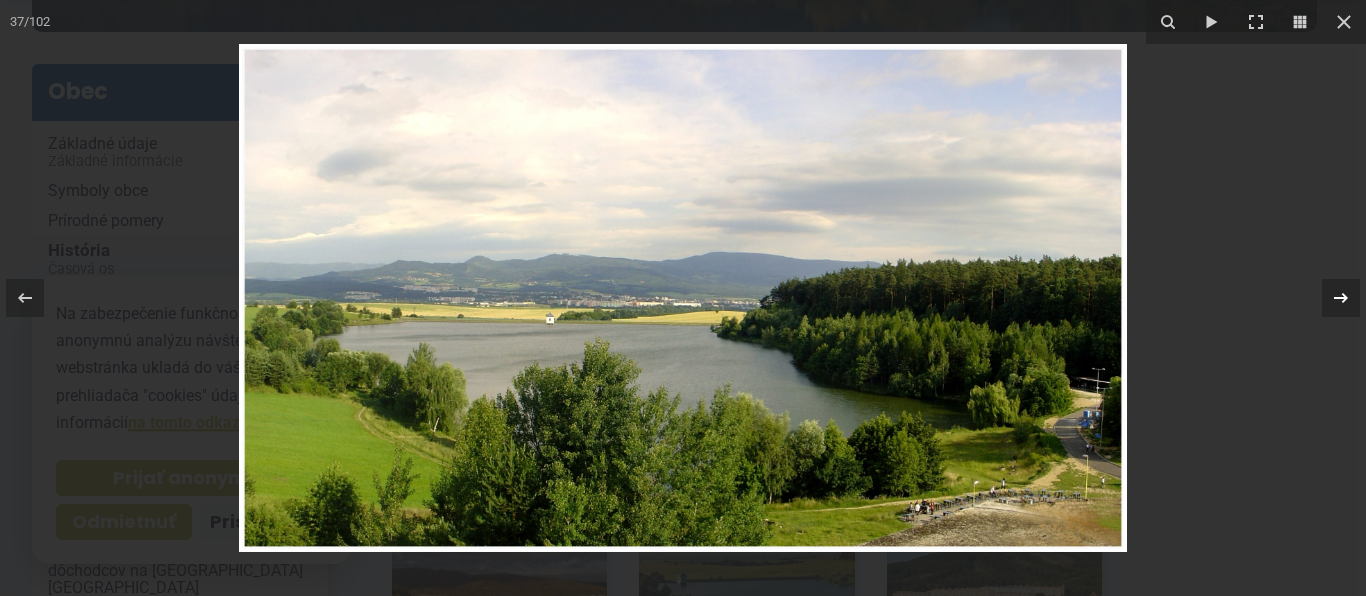 click 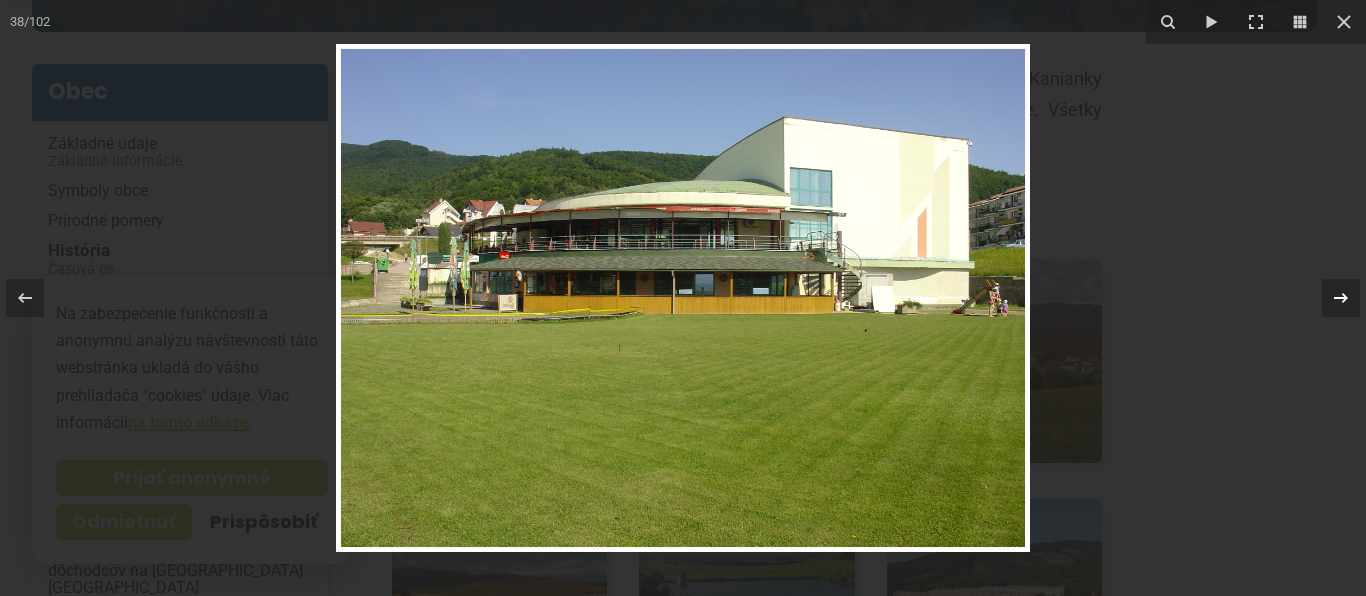 click 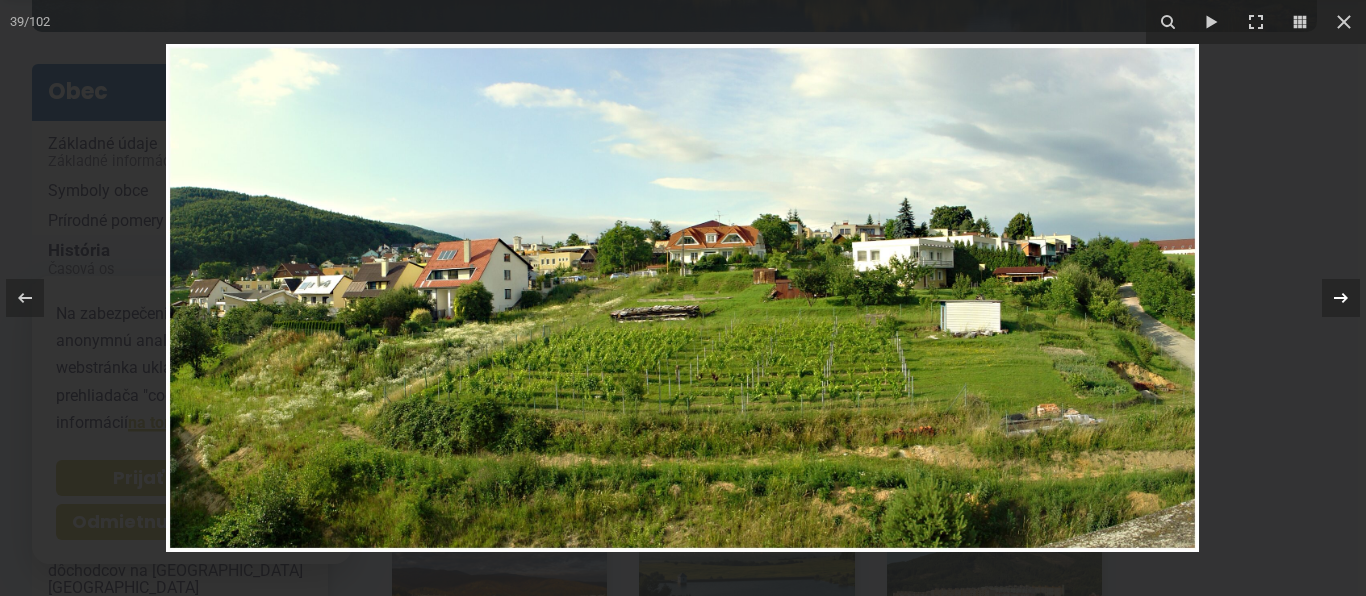 click 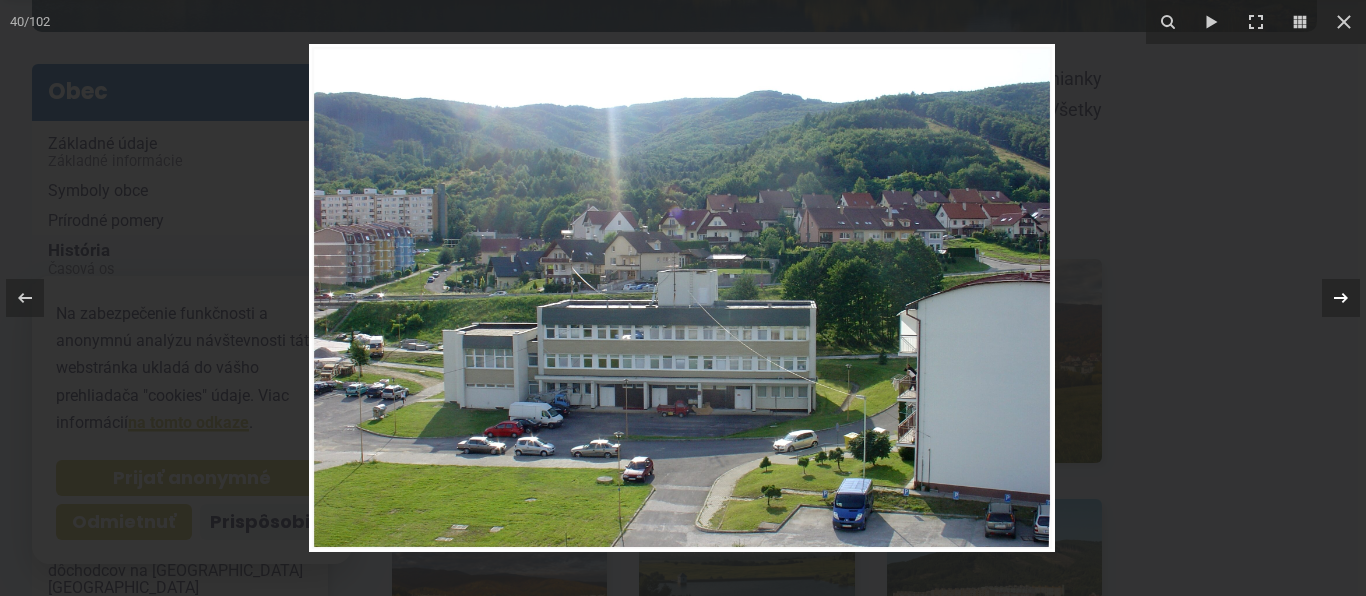 click 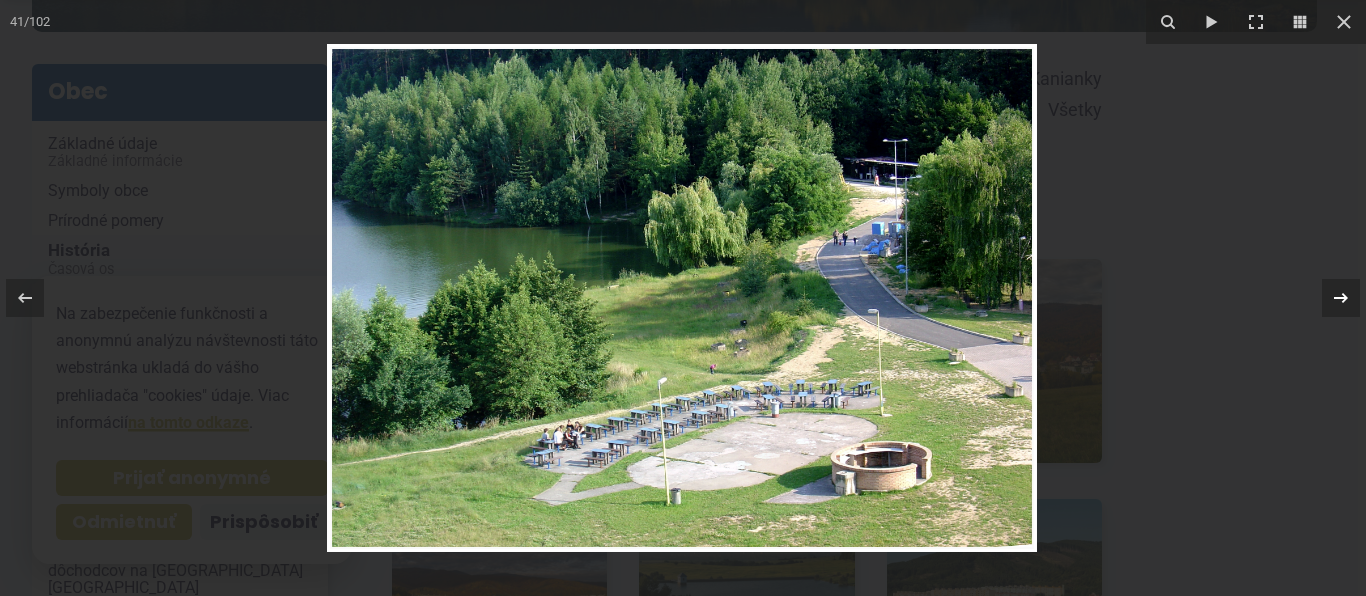click 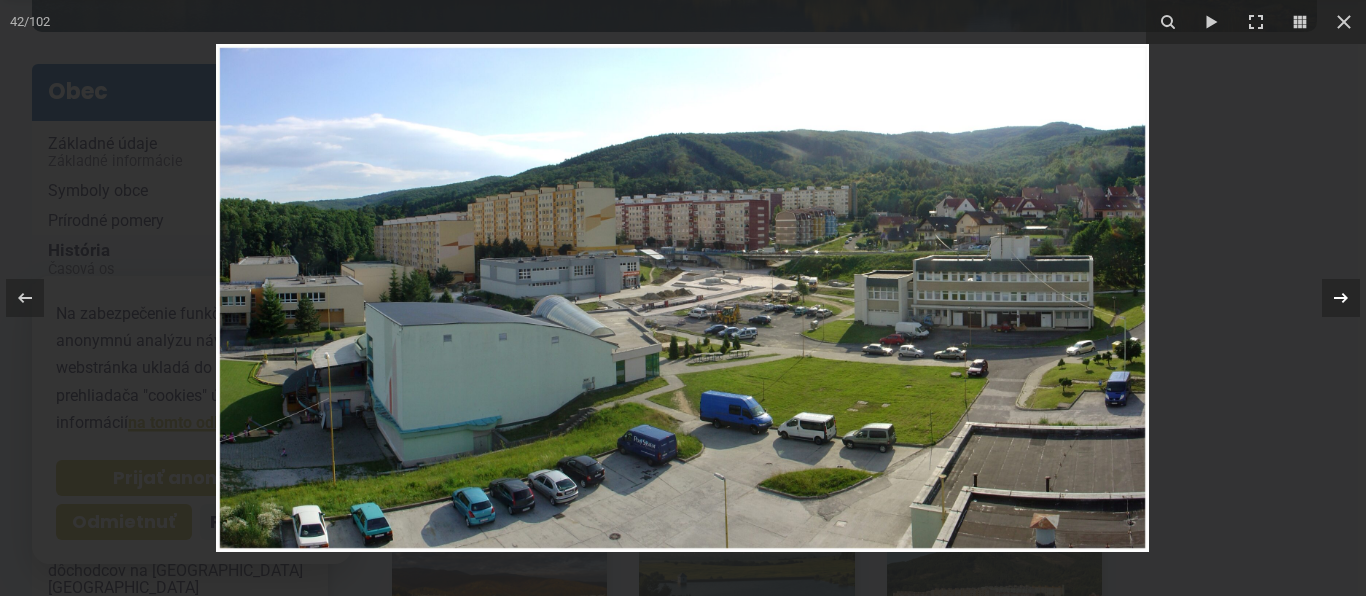 click 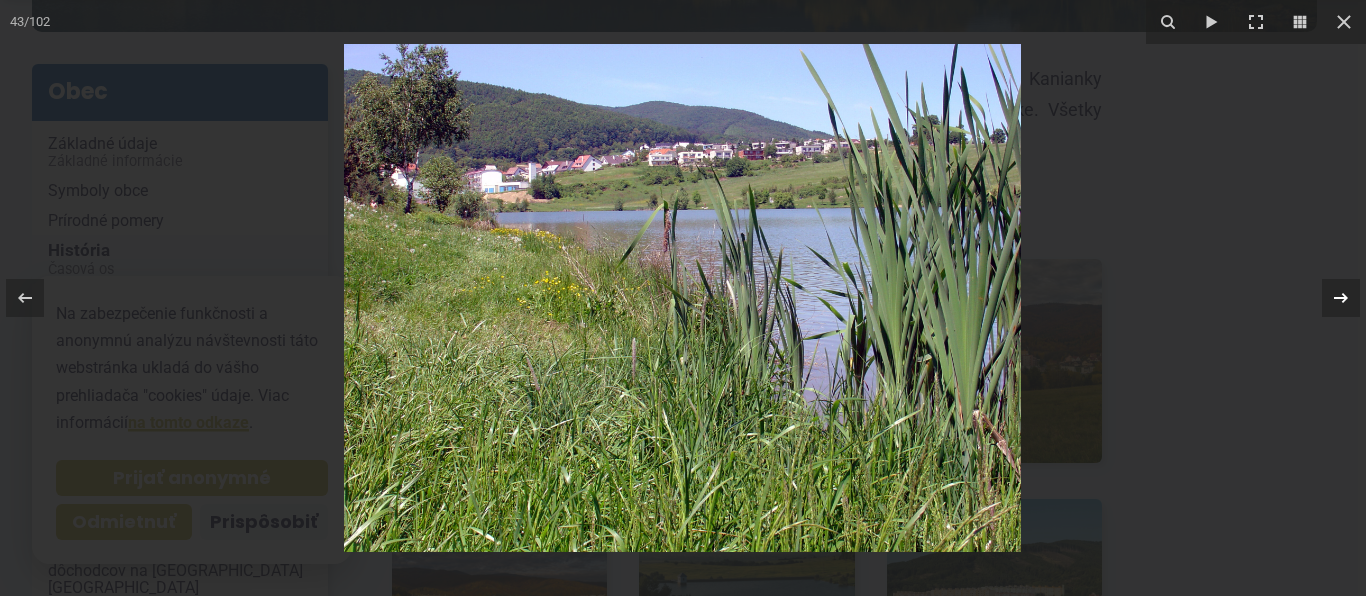 click 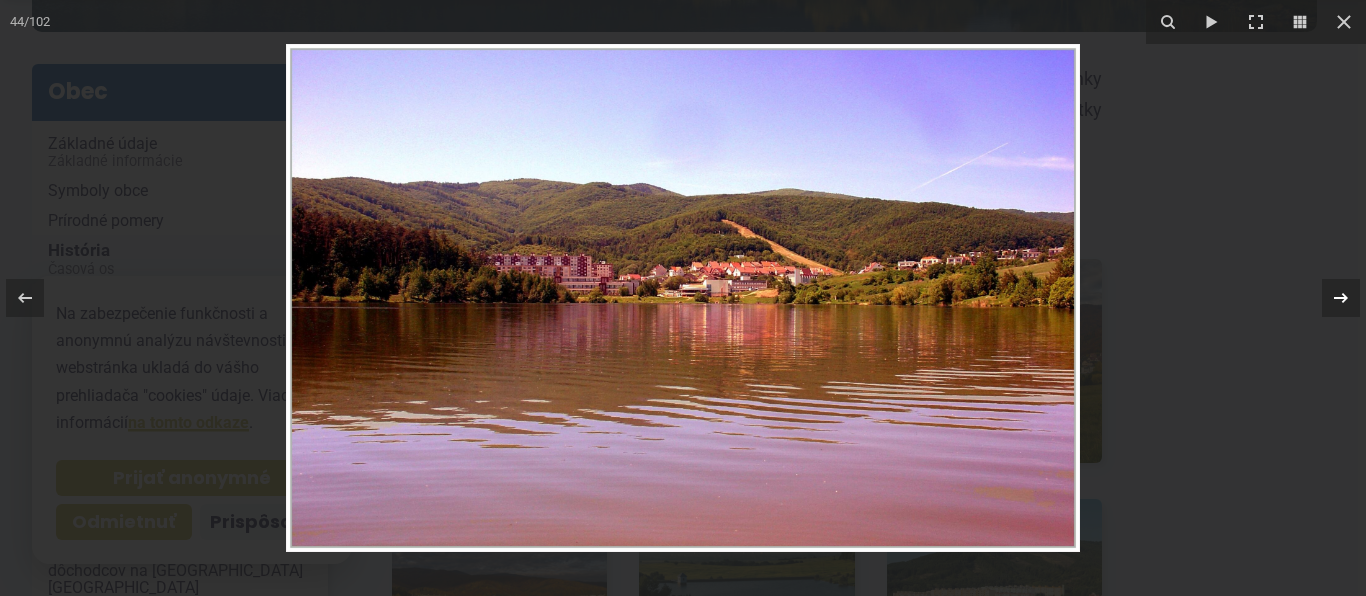 click 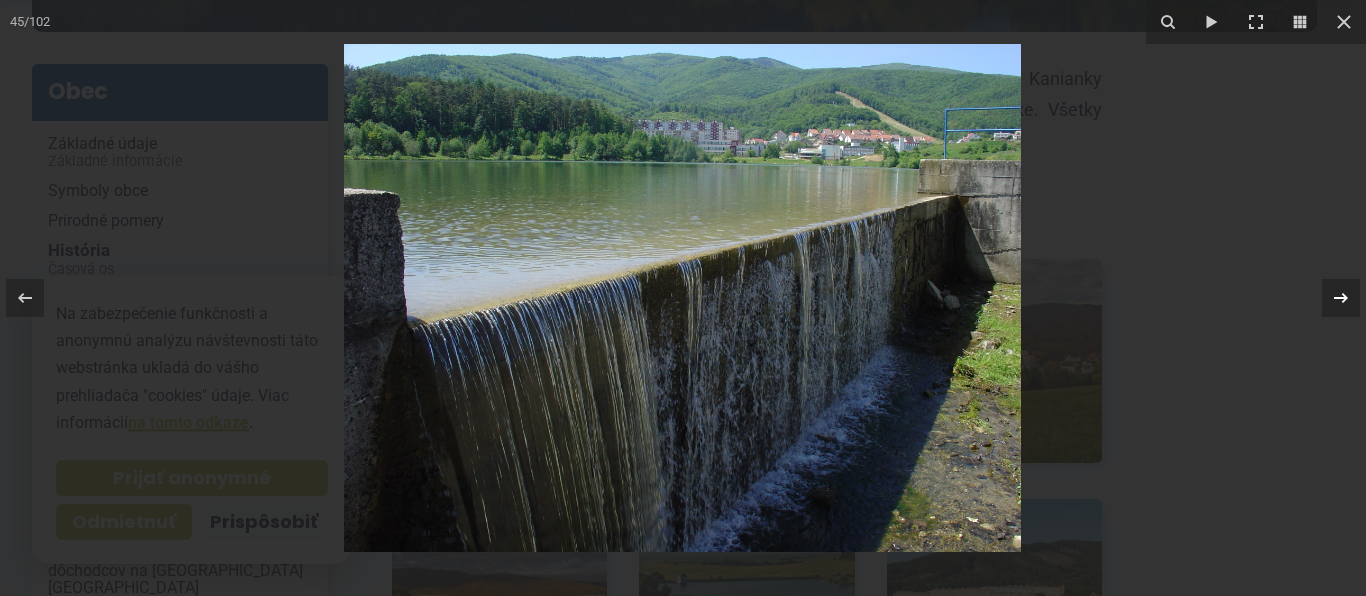 click 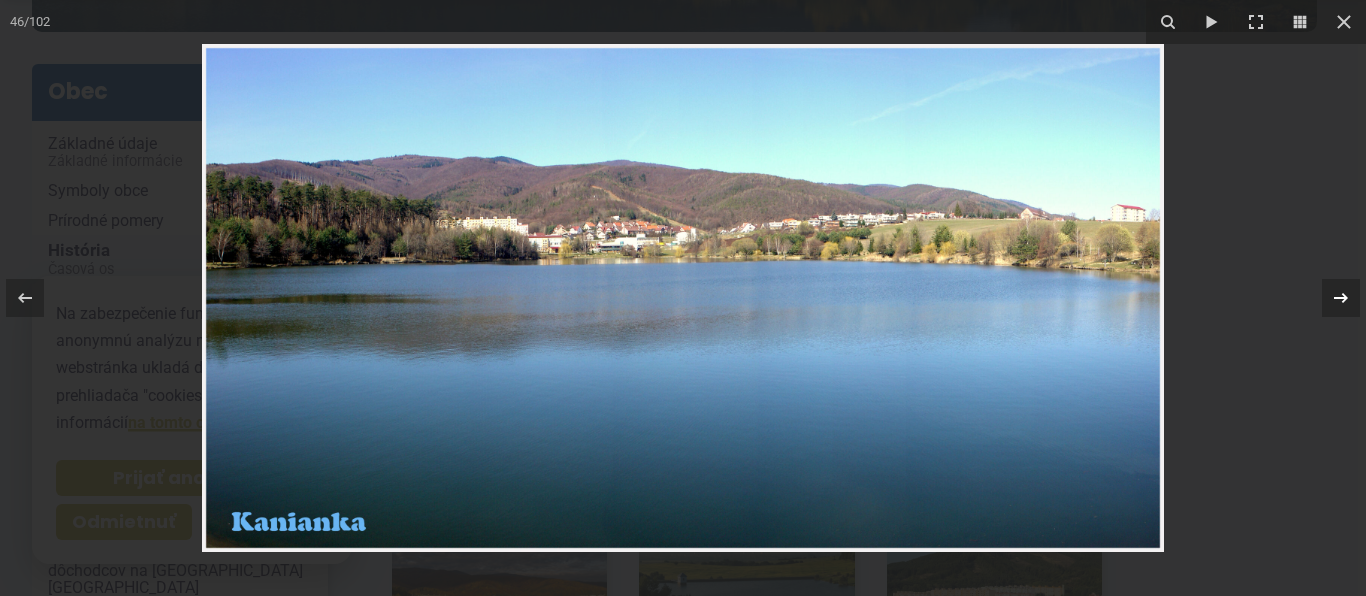 click 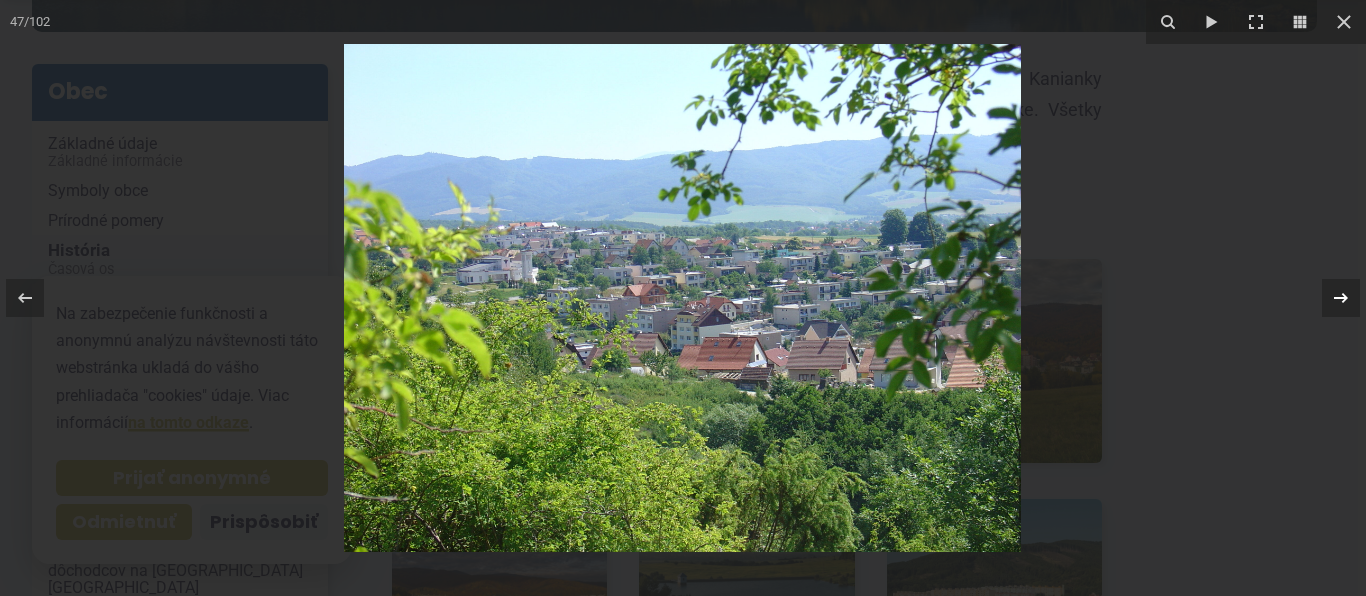 click 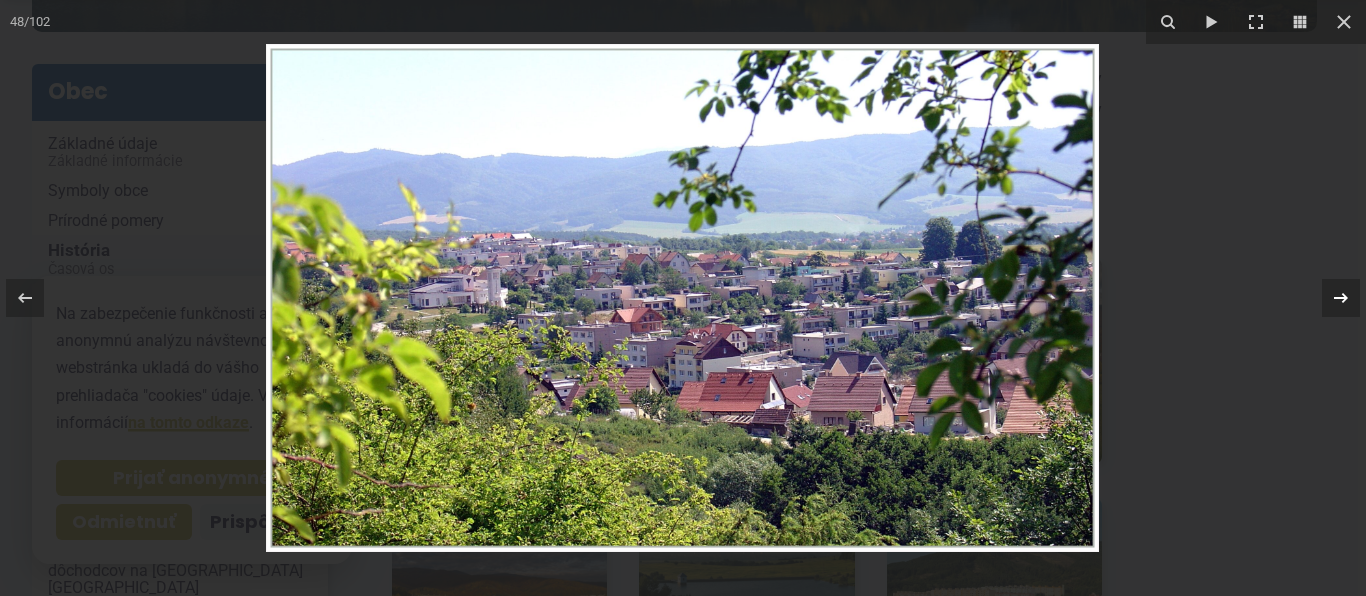click 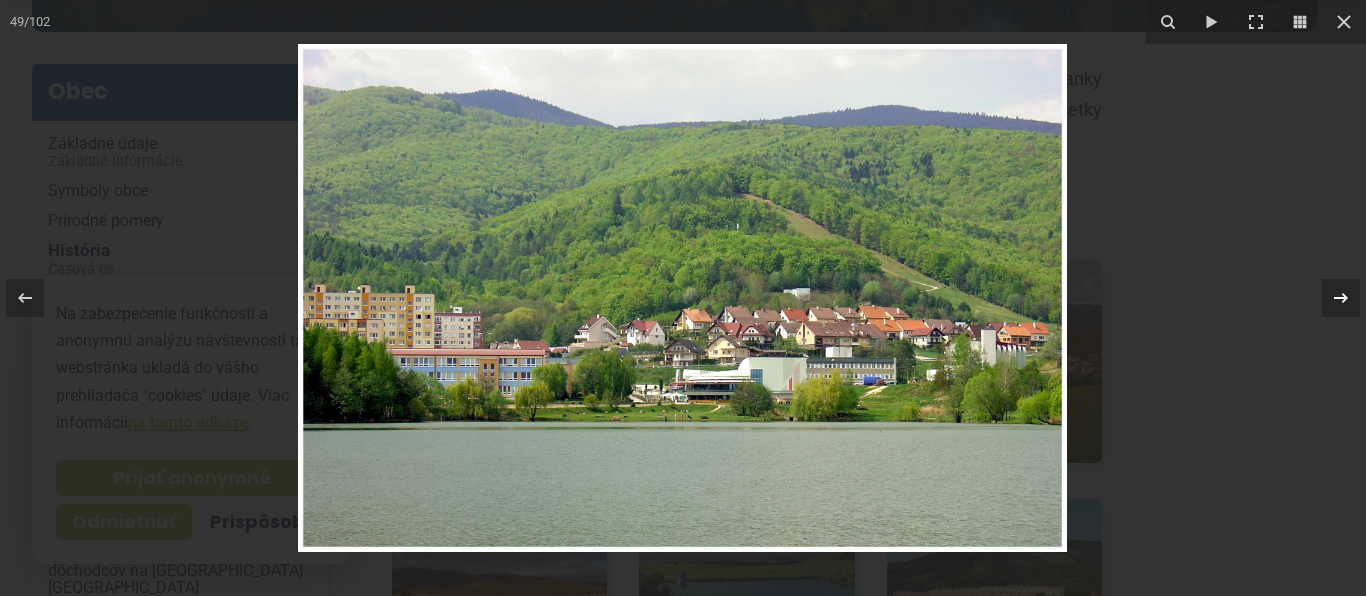 click 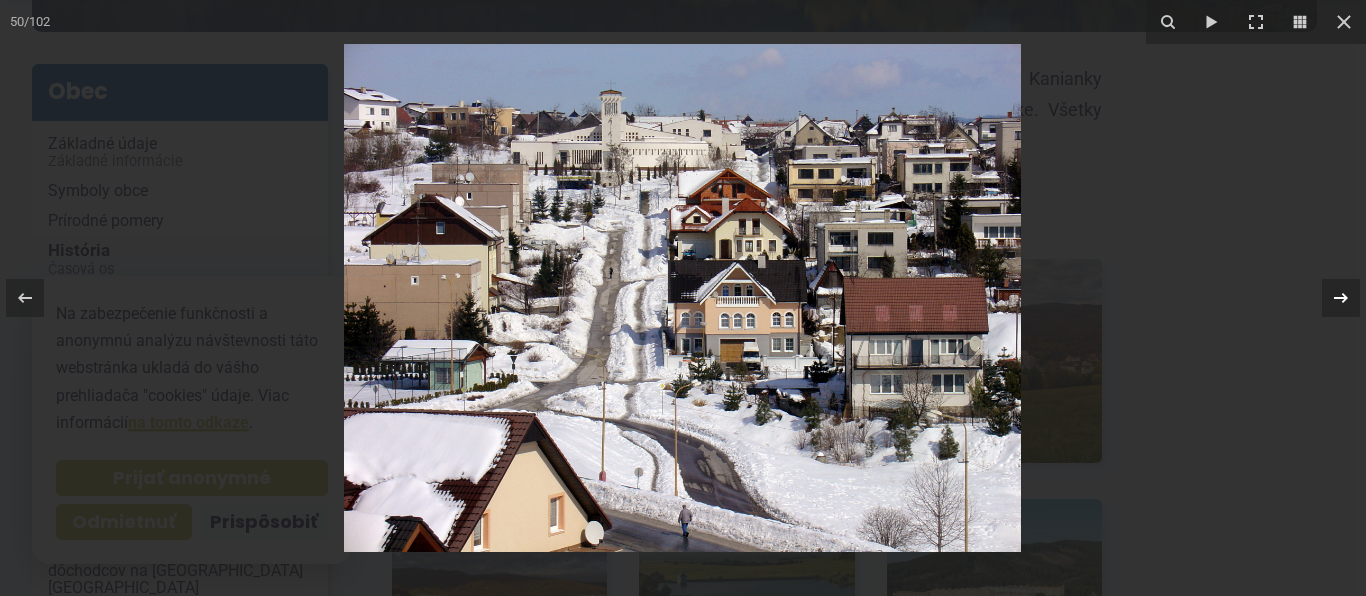 click 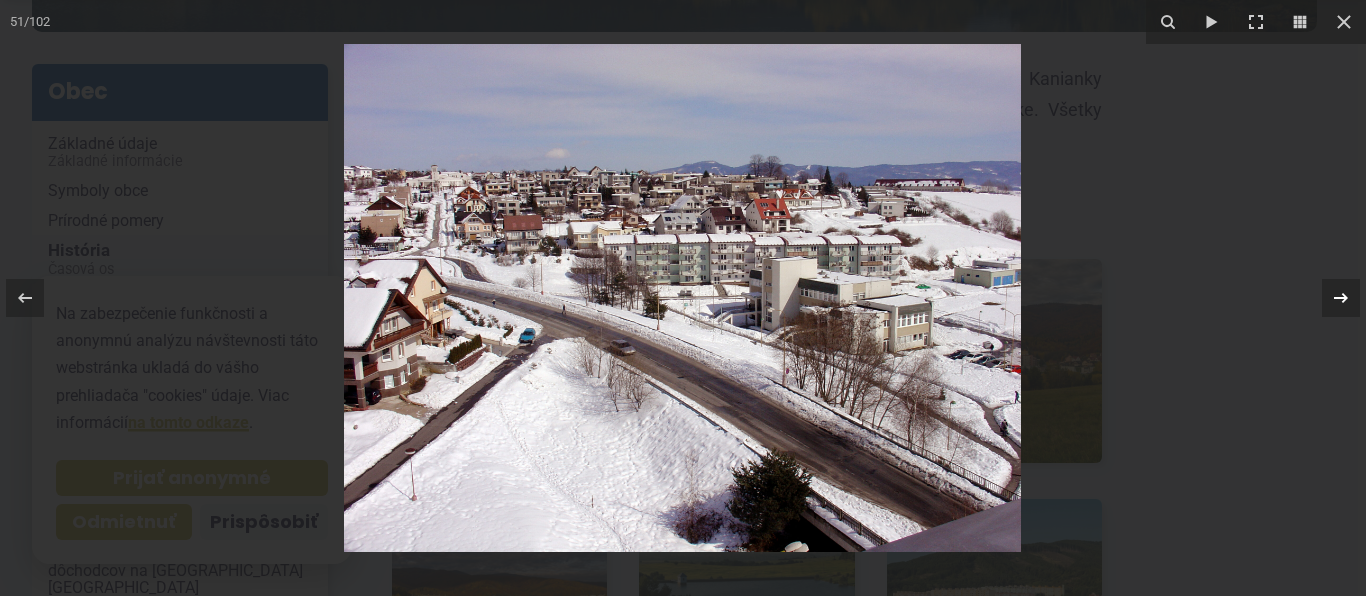 click 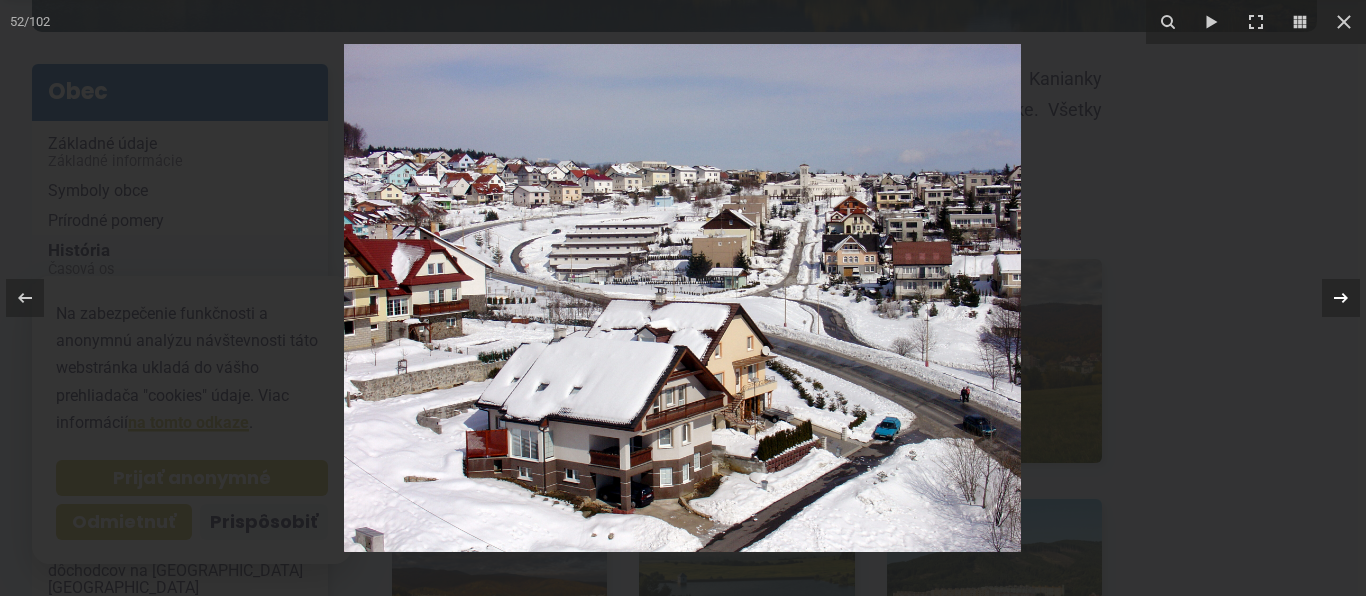 click 